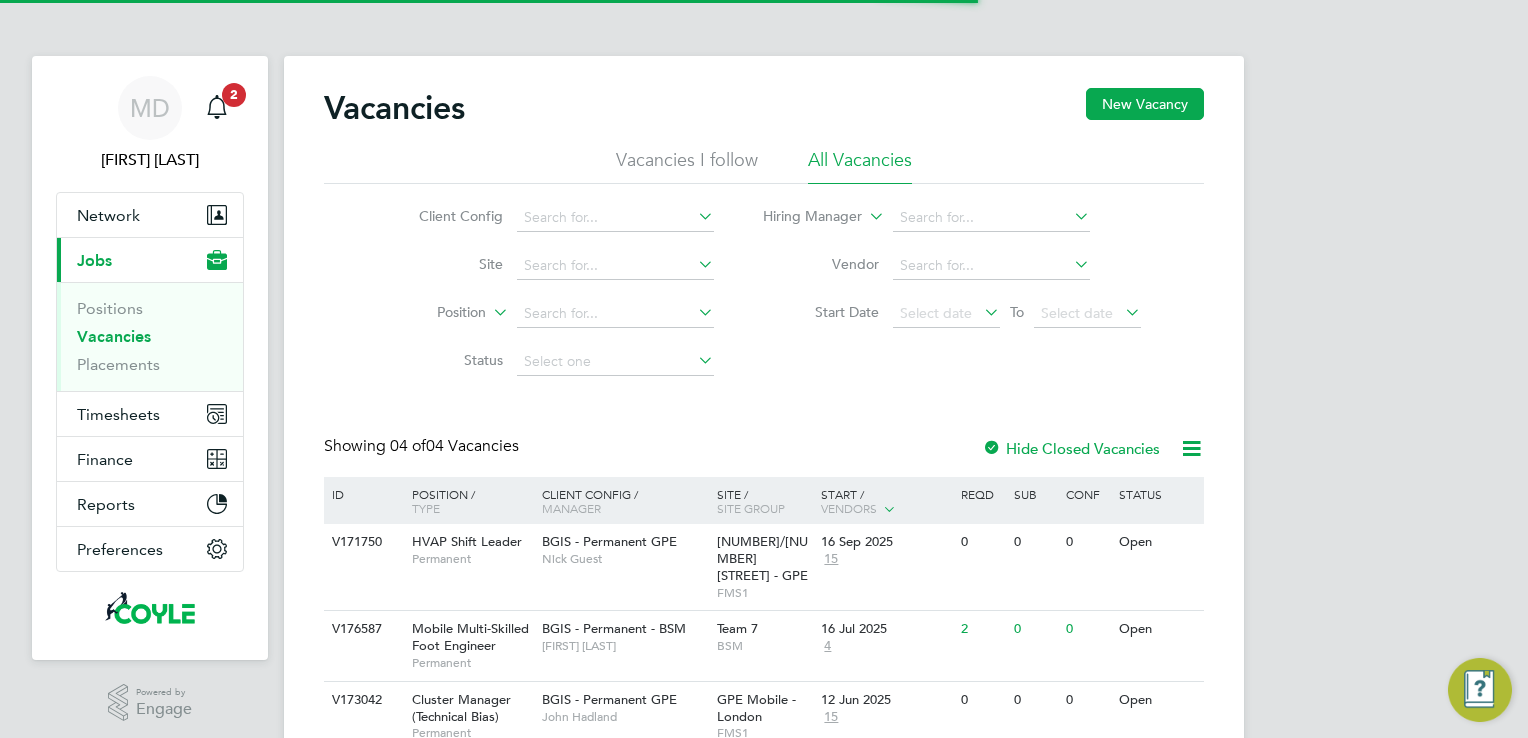 scroll, scrollTop: 0, scrollLeft: 0, axis: both 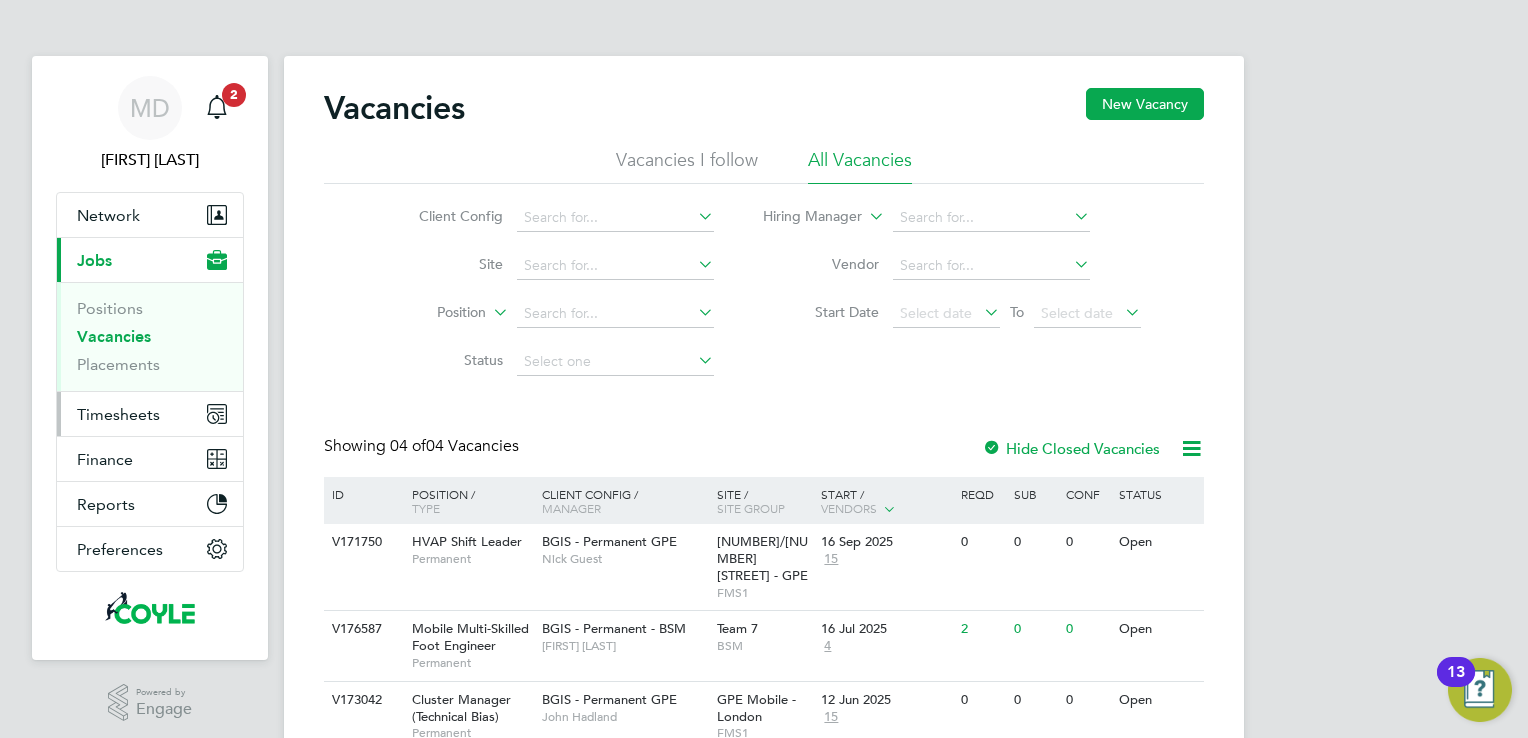 click on "Timesheets" at bounding box center [118, 414] 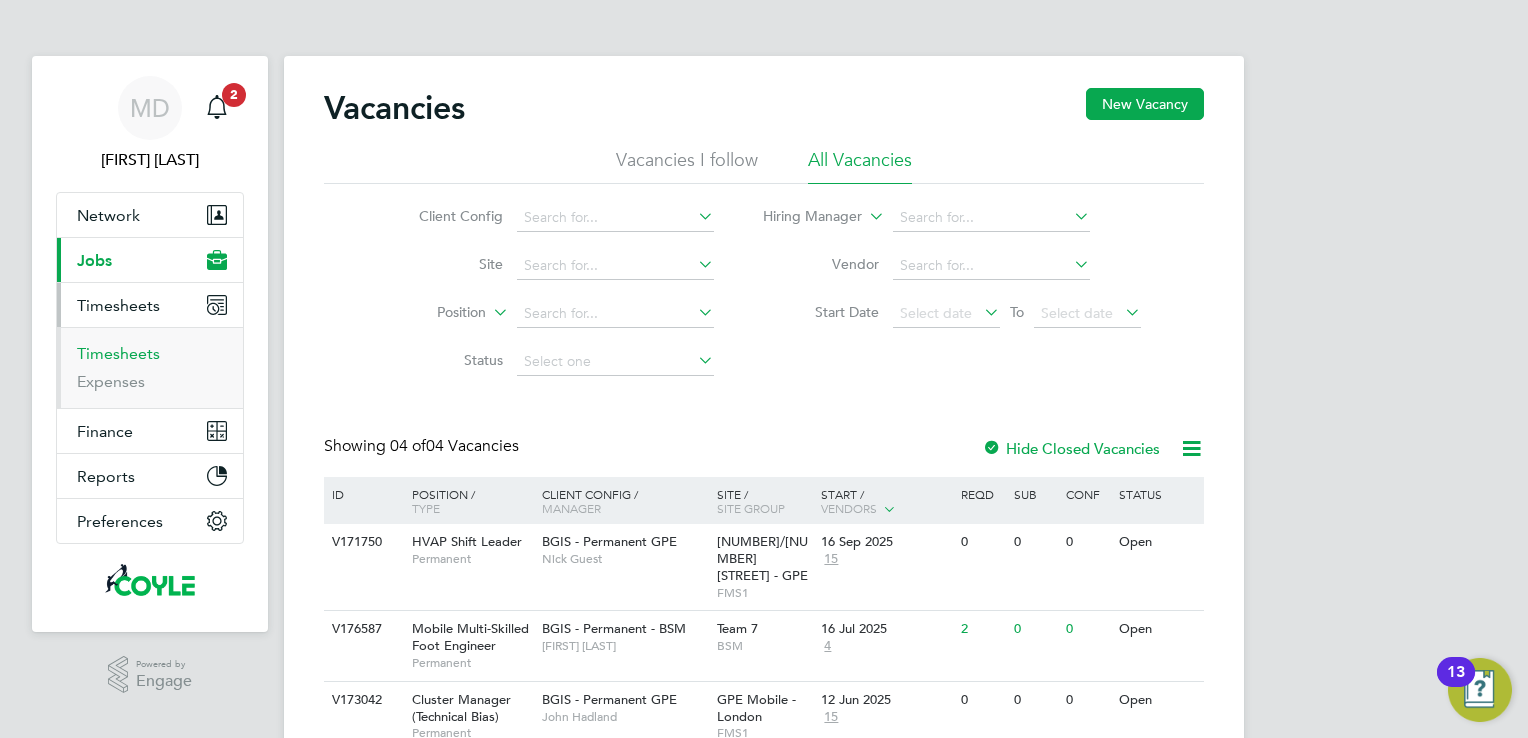 click on "Timesheets" at bounding box center [118, 353] 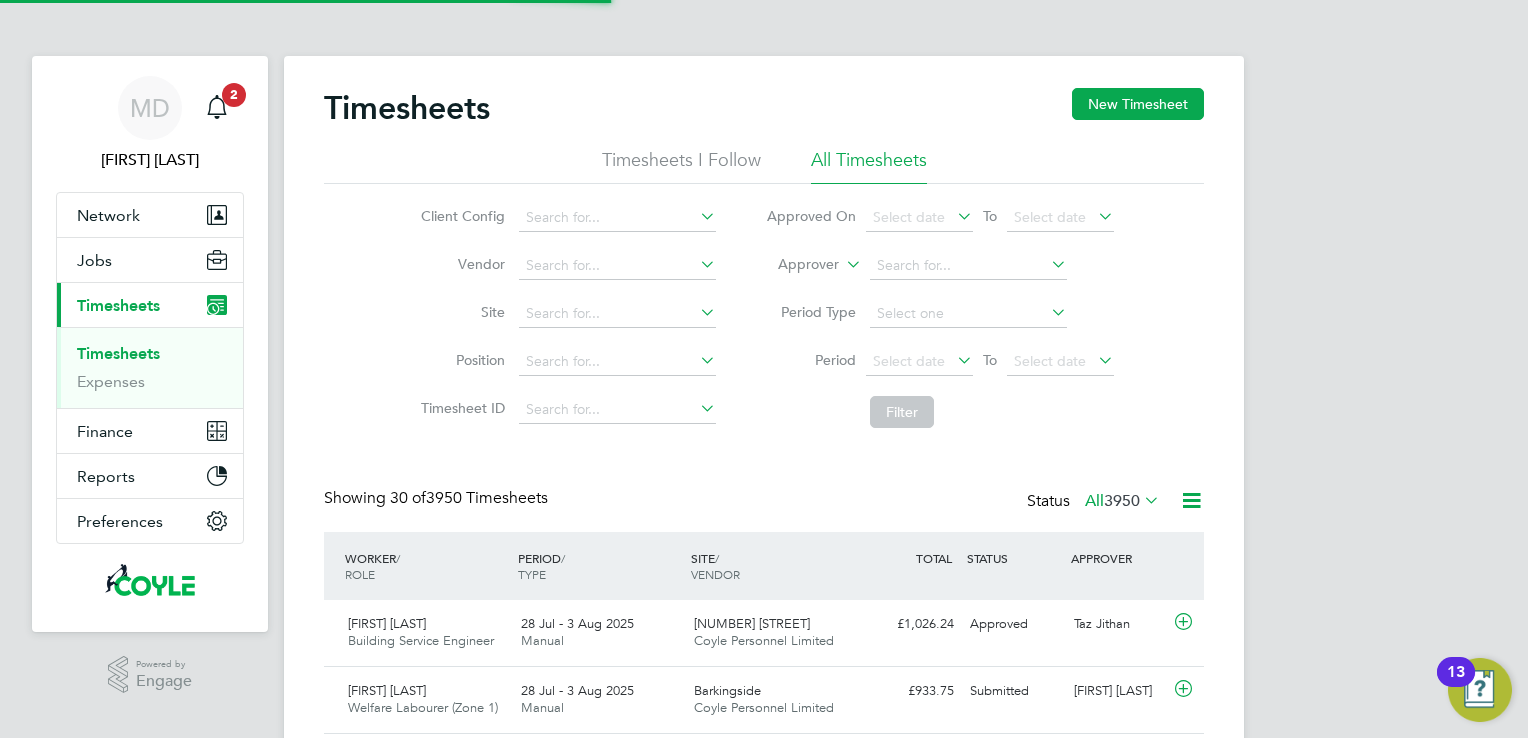 scroll, scrollTop: 9, scrollLeft: 10, axis: both 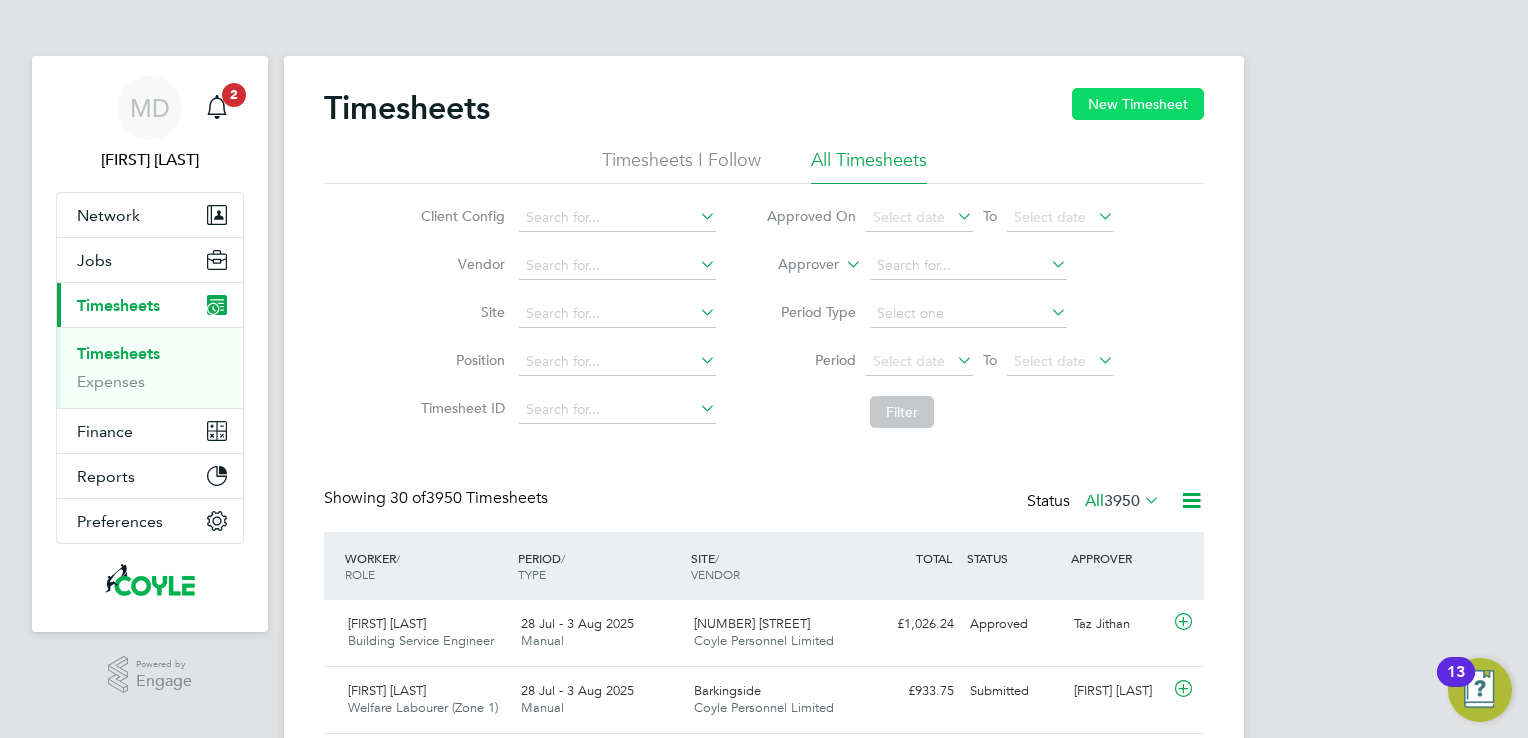 click on "New Timesheet" 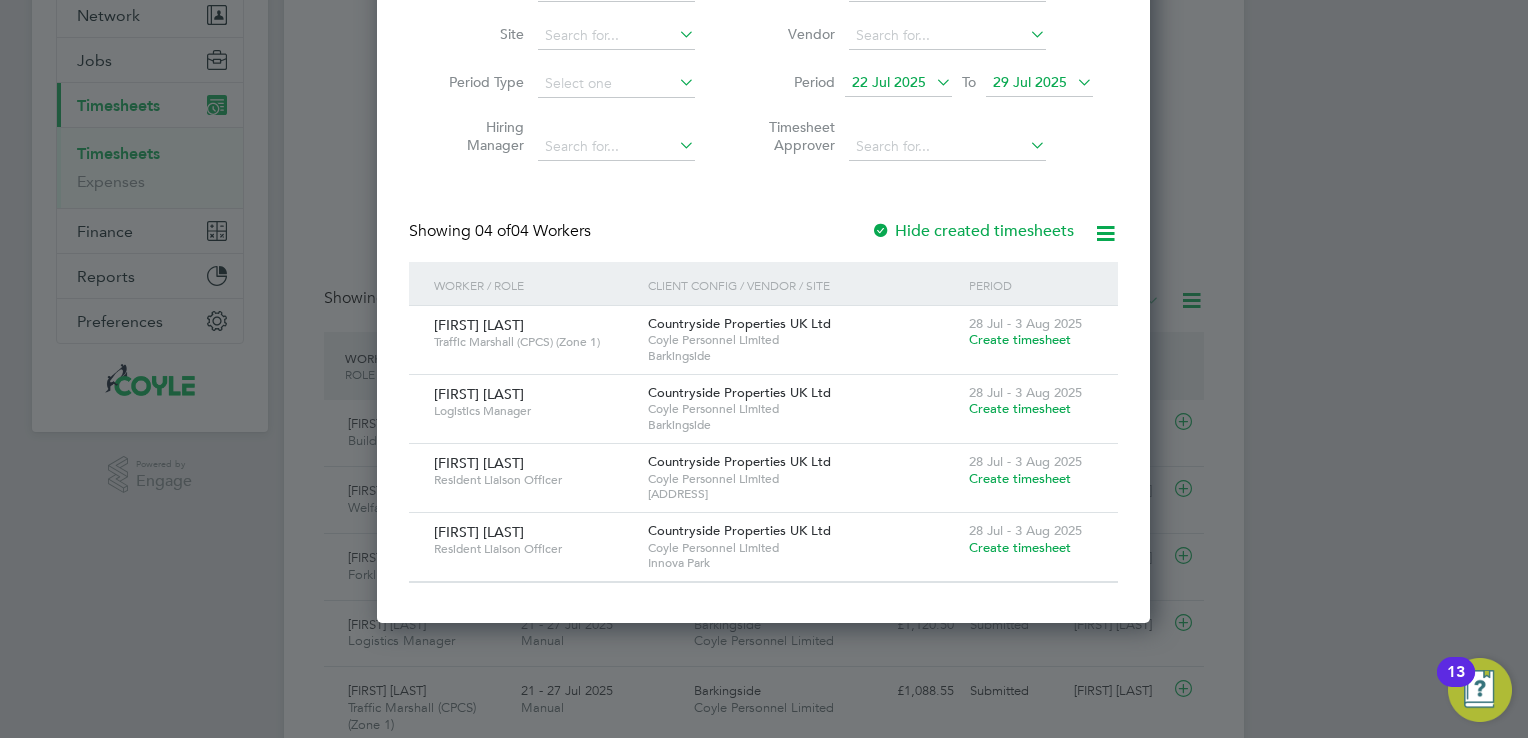 drag, startPoint x: 1037, startPoint y: 477, endPoint x: 1010, endPoint y: 468, distance: 28.460499 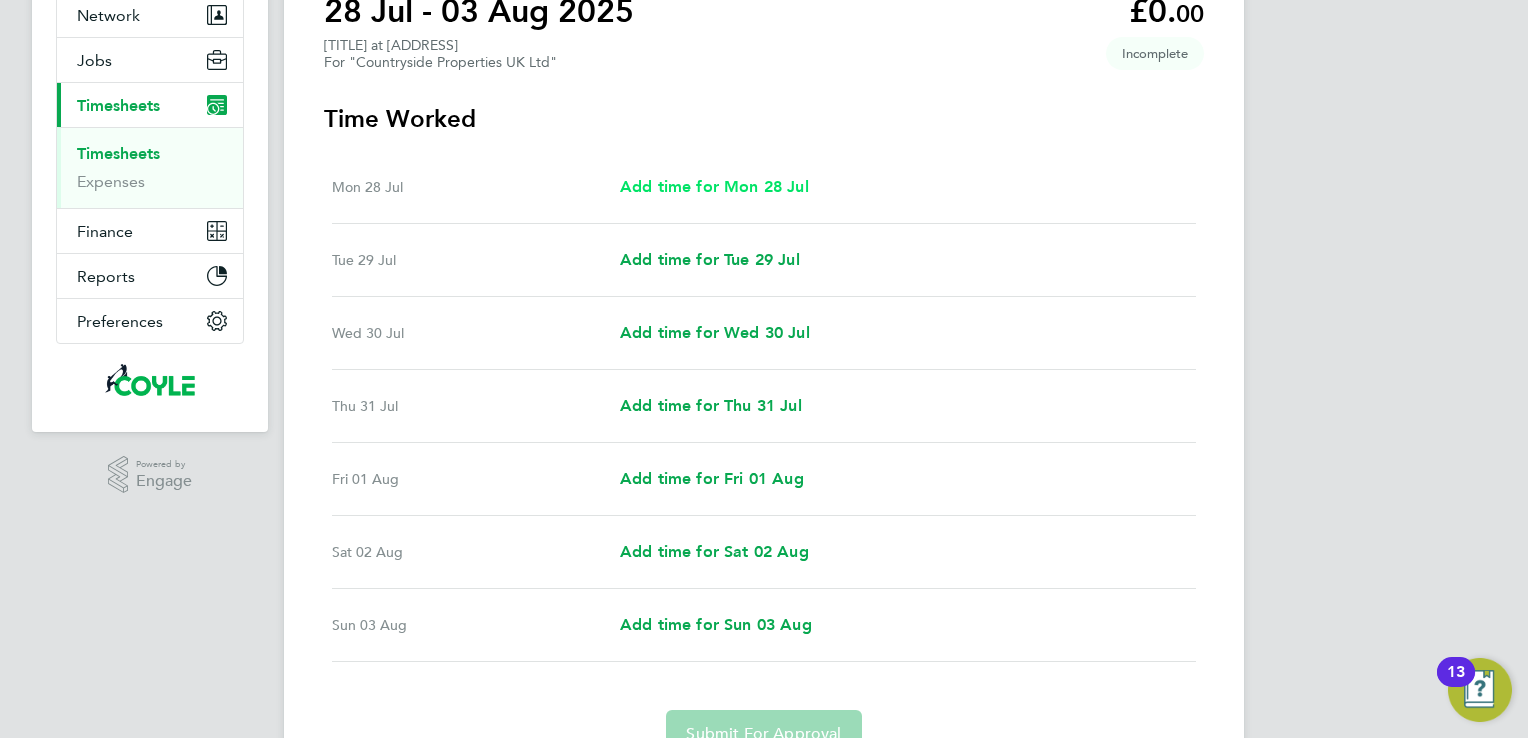 click on "Add time for Mon 28 Jul" at bounding box center [714, 186] 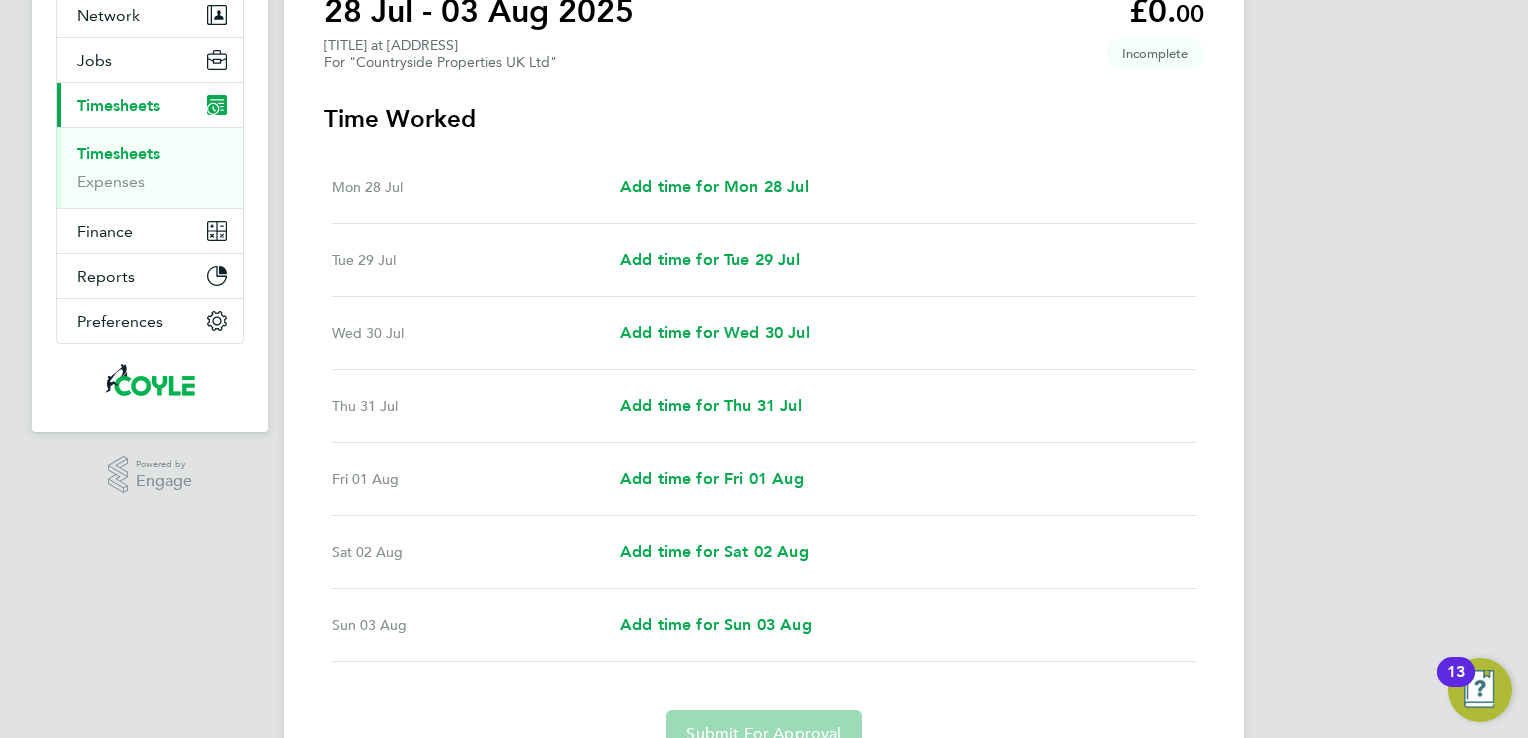 select on "30" 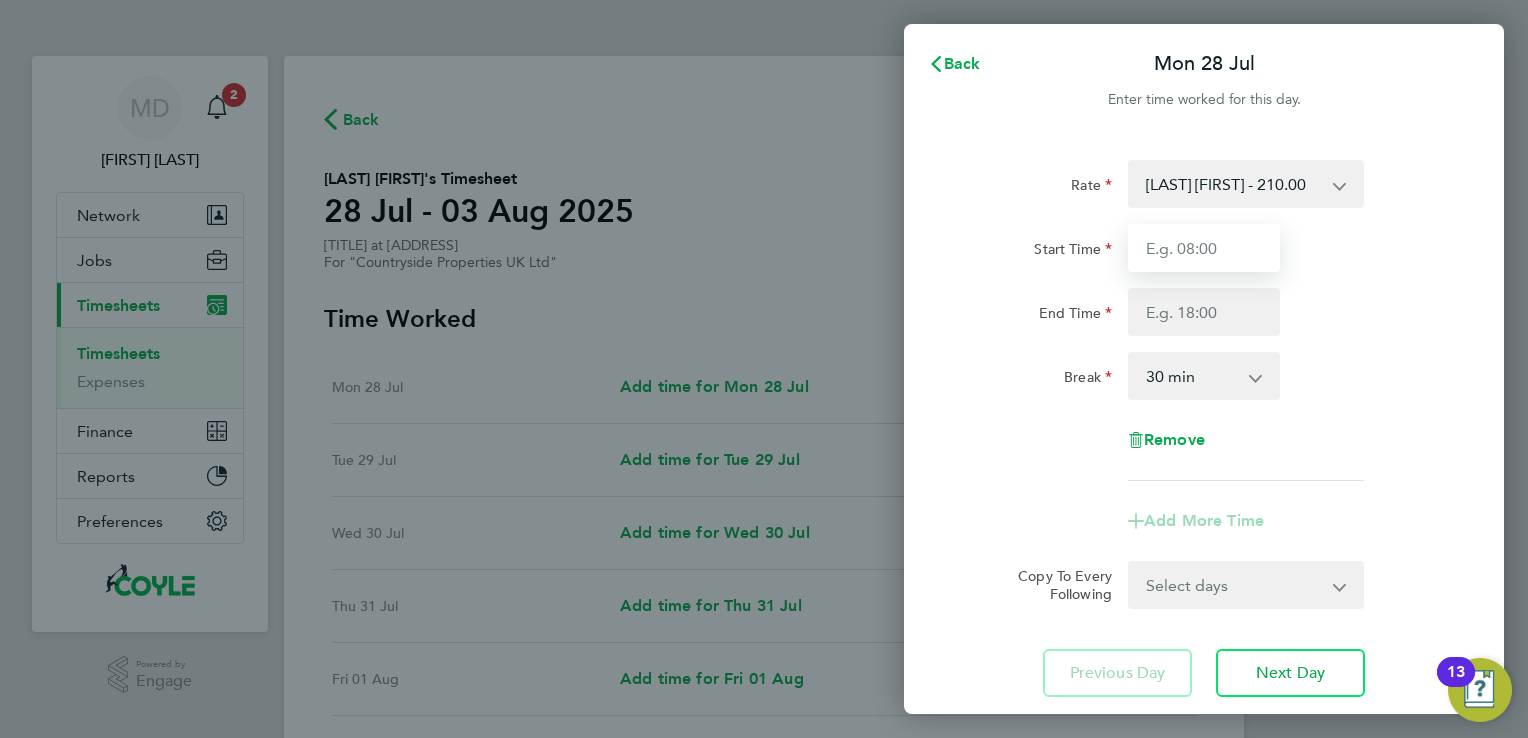click on "Start Time" at bounding box center [1204, 248] 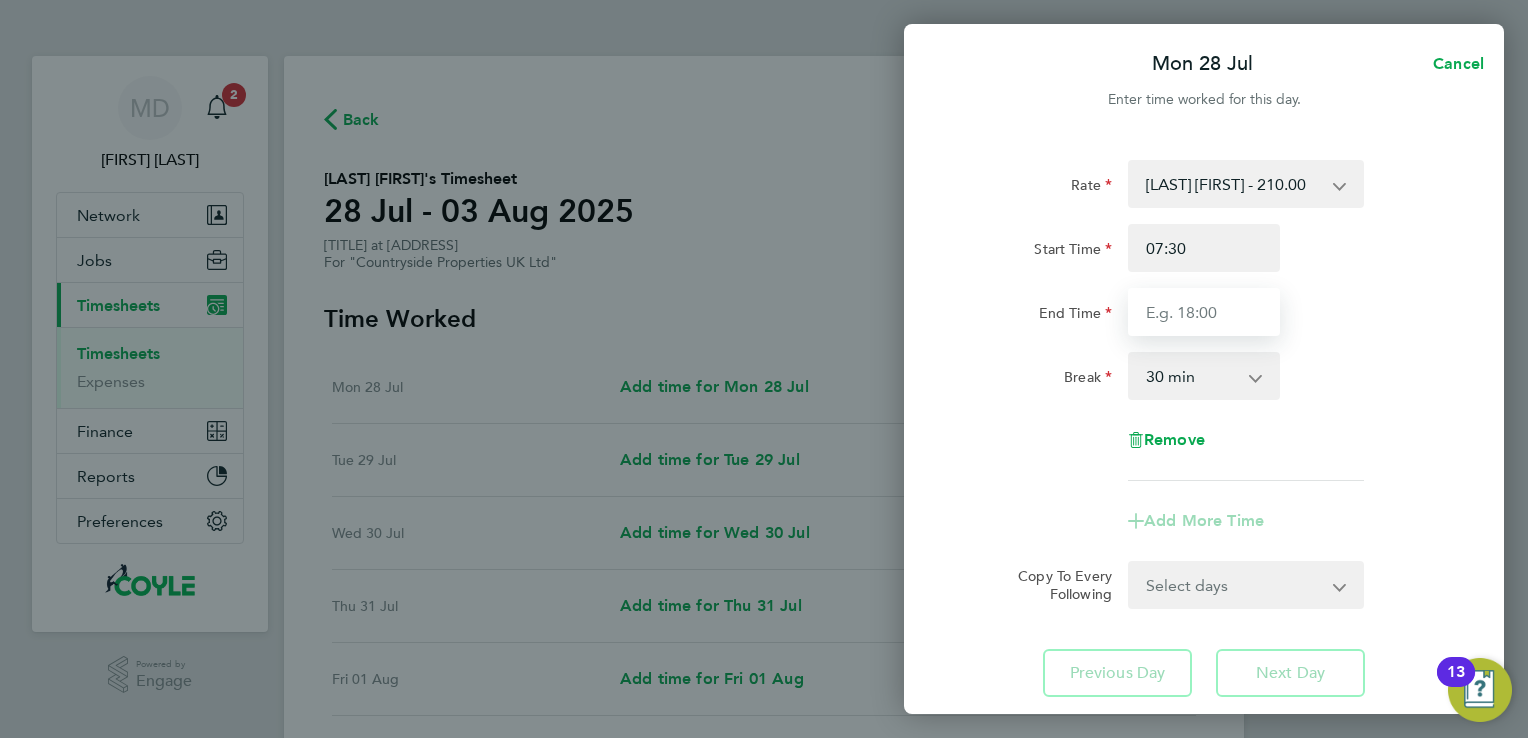 click on "End Time" at bounding box center (1204, 312) 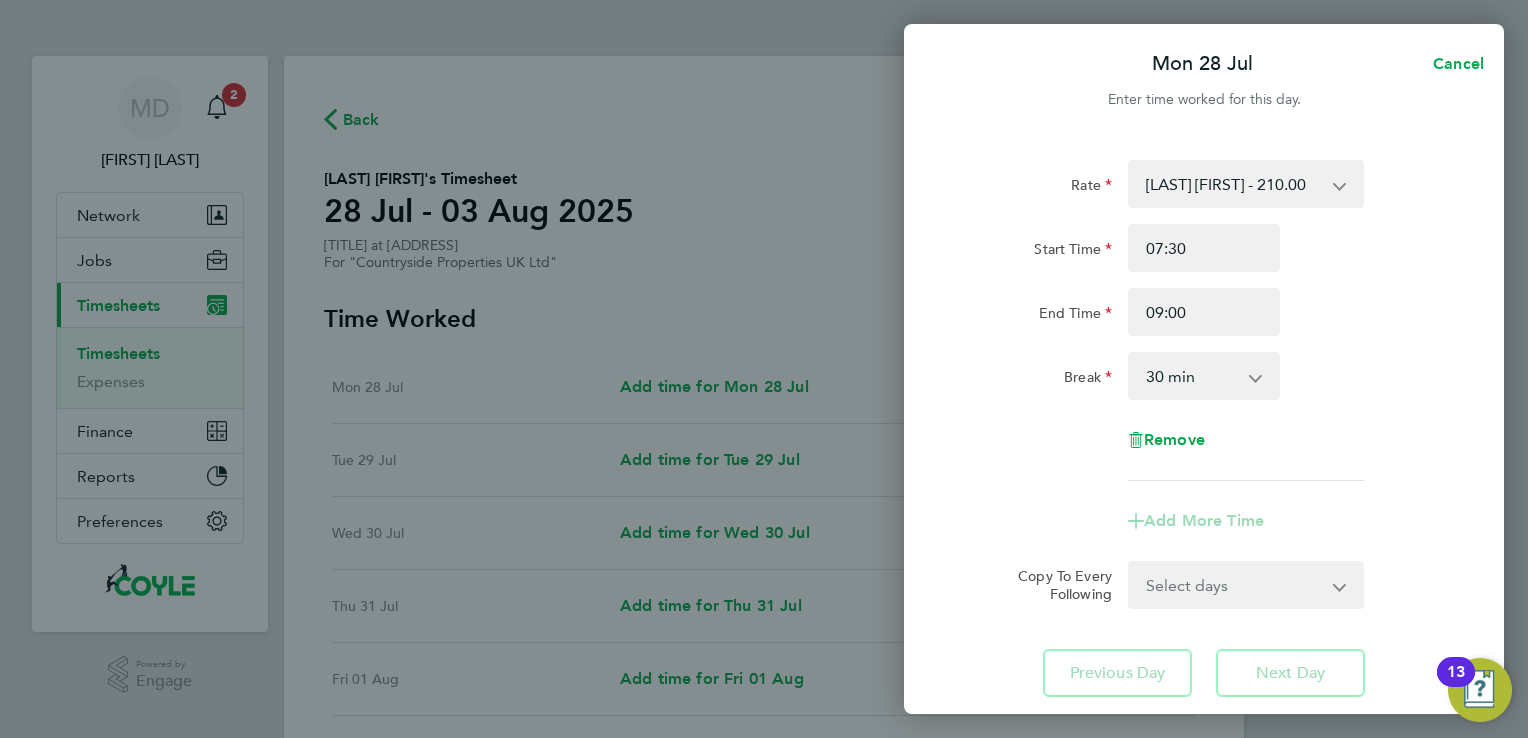 click on "Rate [LAST] [FIRST] - 210.00
Start Time 07:30 End Time 09:00 Break 0 min 15 min 30 min 45 min 60 min 75 min 90 min
Remove
Add More Time Copy To Every Following Select days Day Weekday (Mon-Fri) Weekend (Sat-Sun) Tuesday Wednesday Thursday Friday Saturday Sunday" 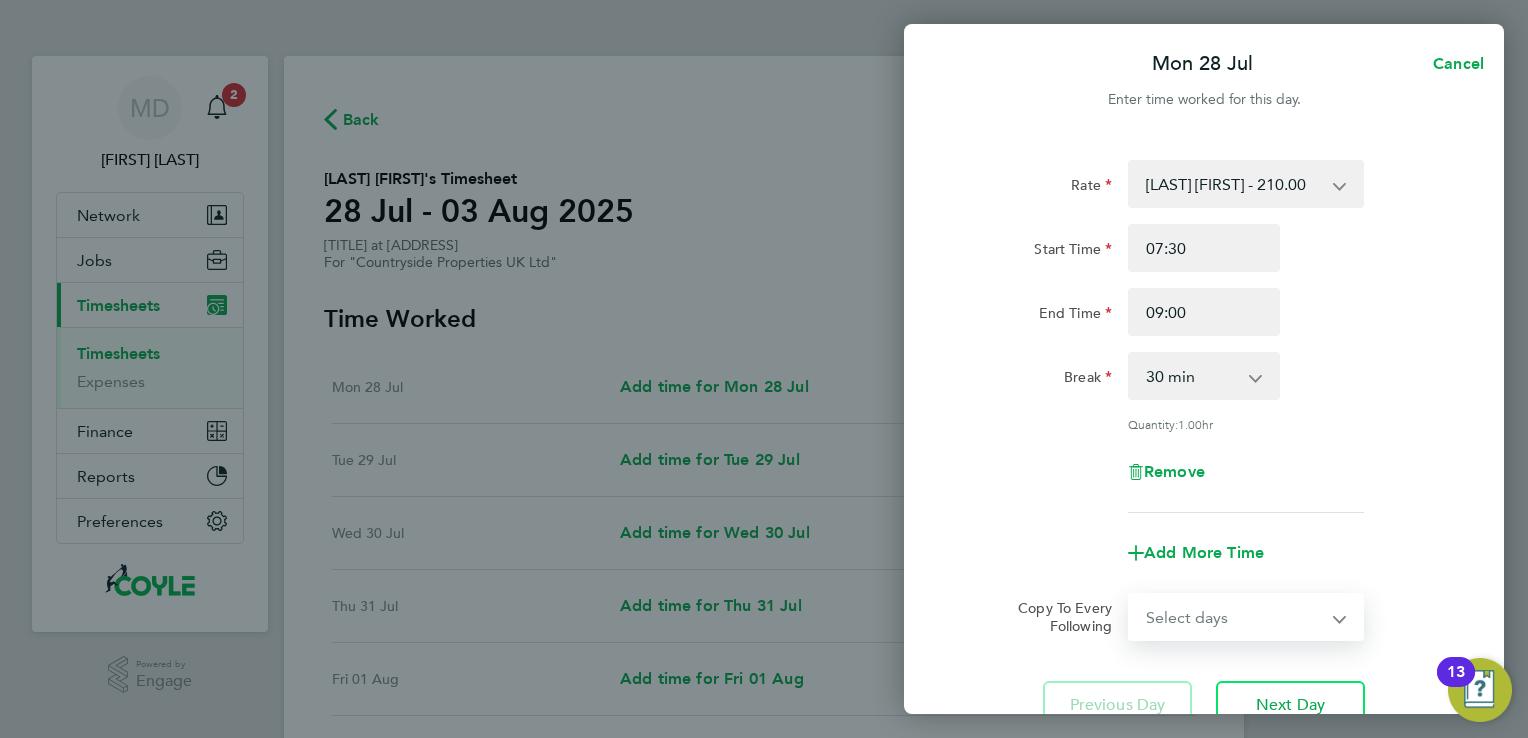 select on "WEEKDAY" 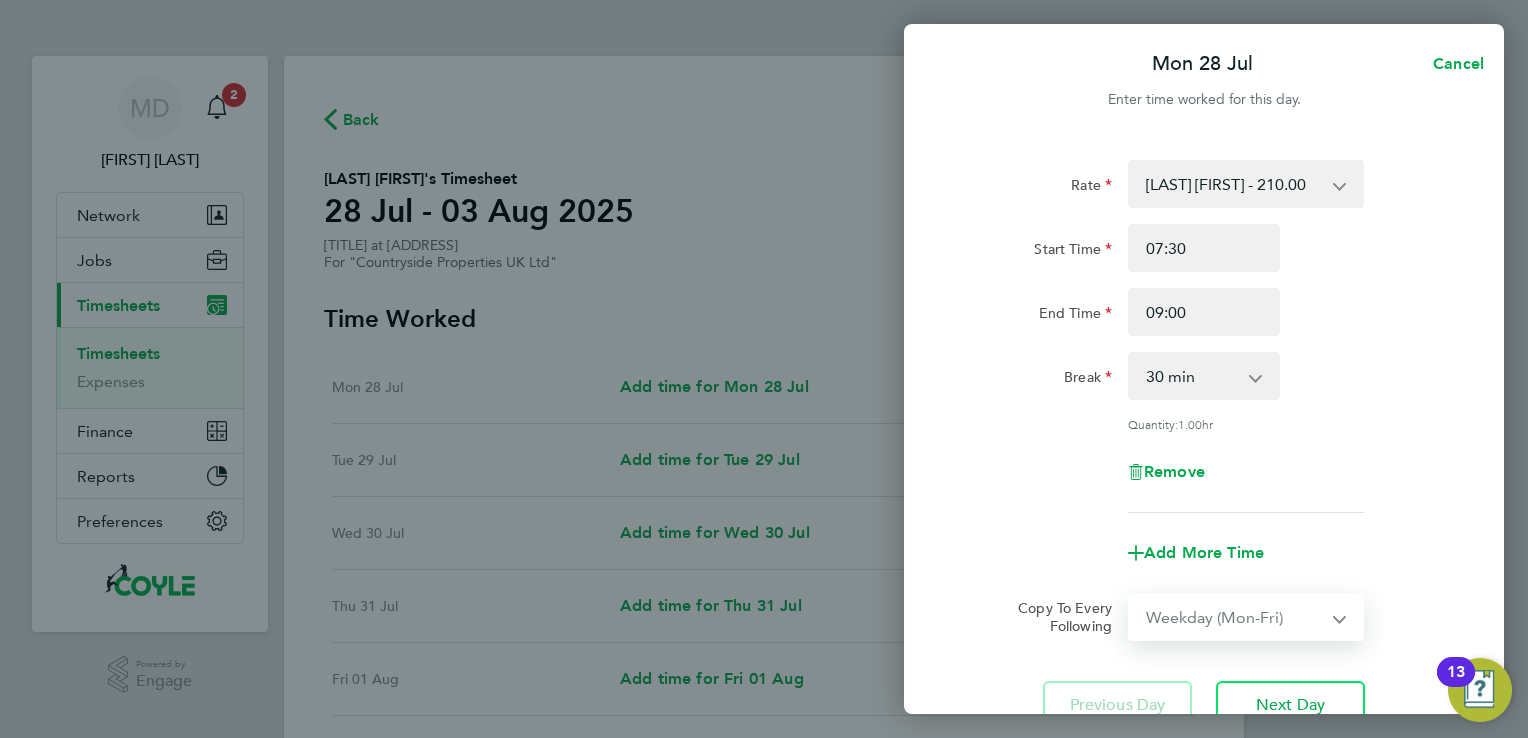 click on "Select days   Day   Weekday (Mon-Fri)   Weekend (Sat-Sun)   Tuesday   Wednesday   Thursday   Friday   Saturday   Sunday" at bounding box center (1235, 617) 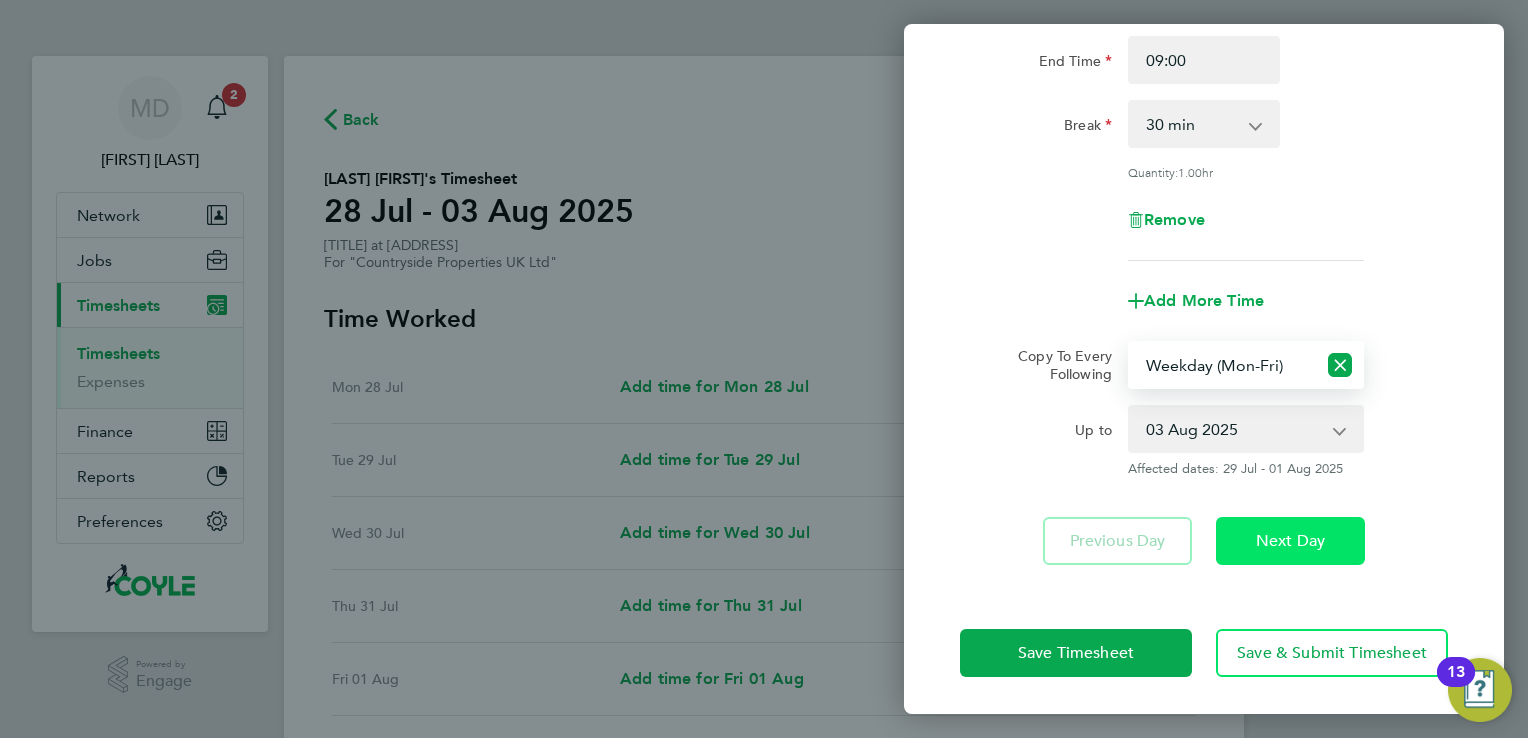 click on "Next Day" 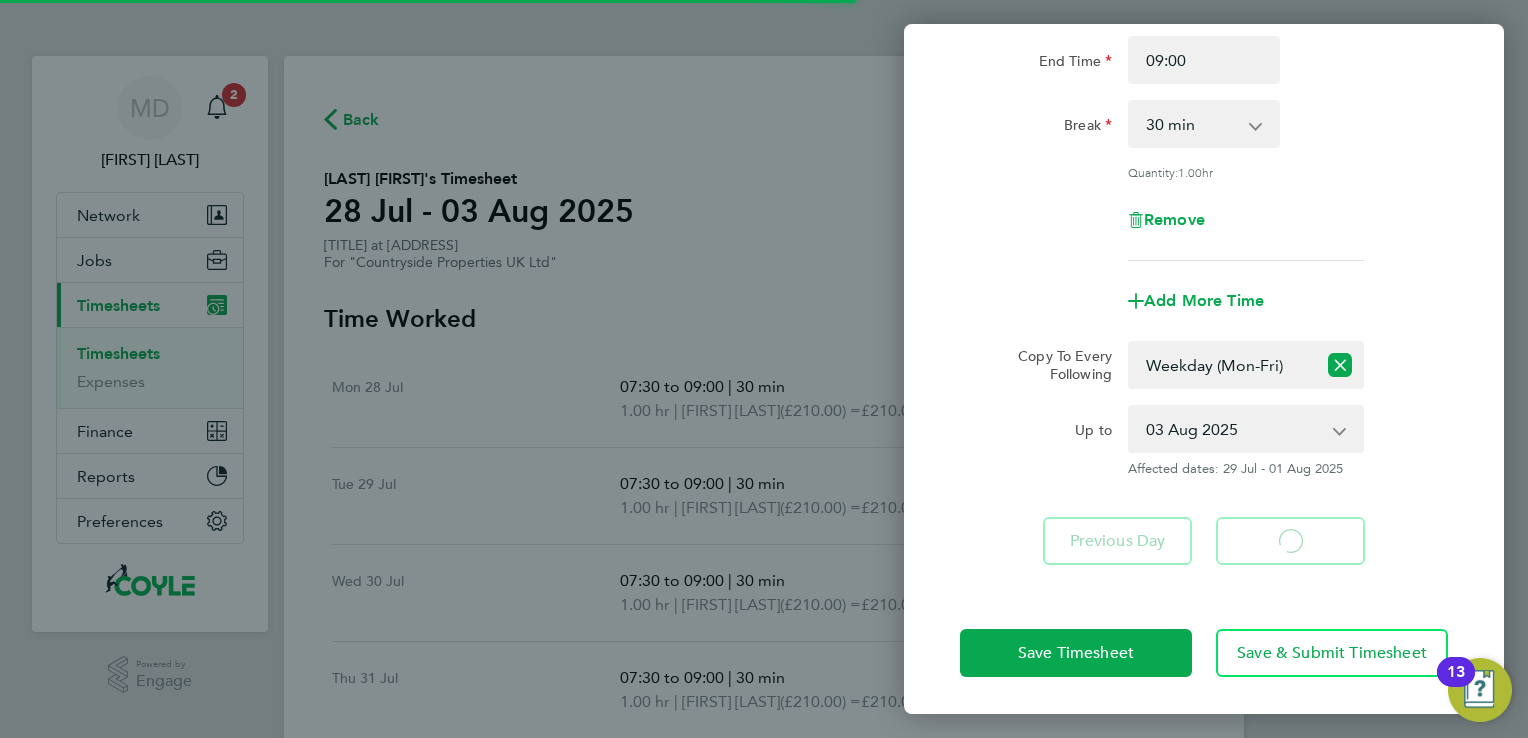 select on "30" 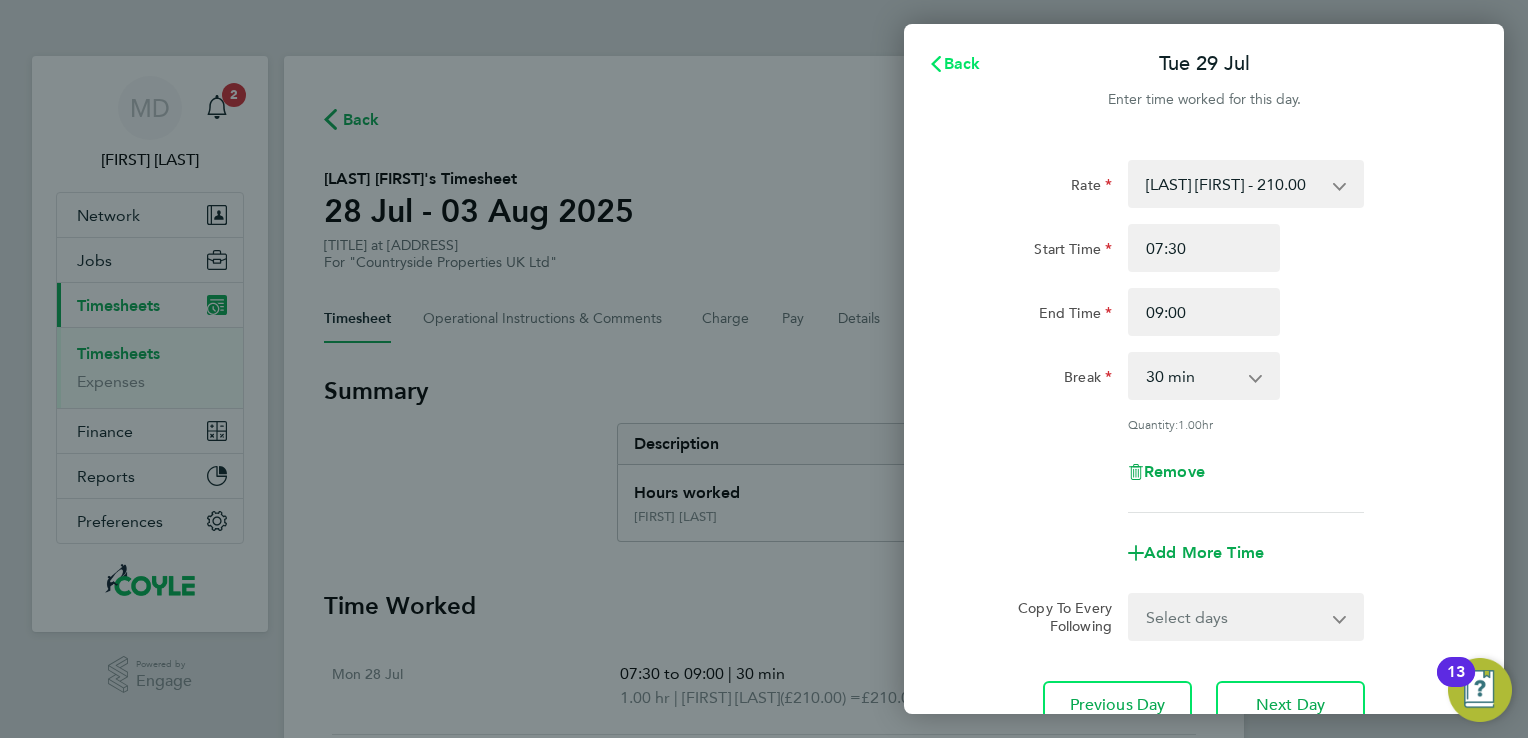 click on "Back" 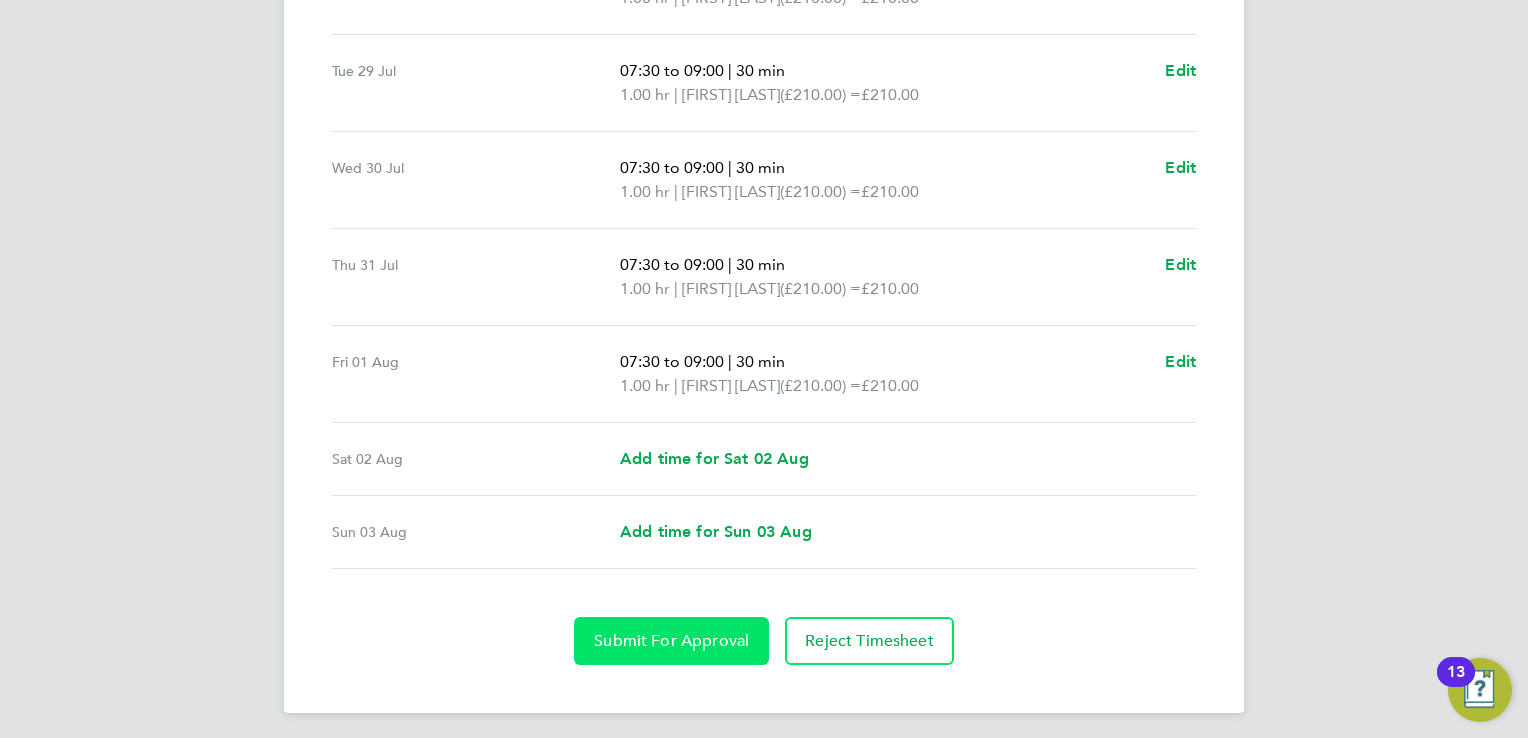drag, startPoint x: 696, startPoint y: 636, endPoint x: 705, endPoint y: 630, distance: 10.816654 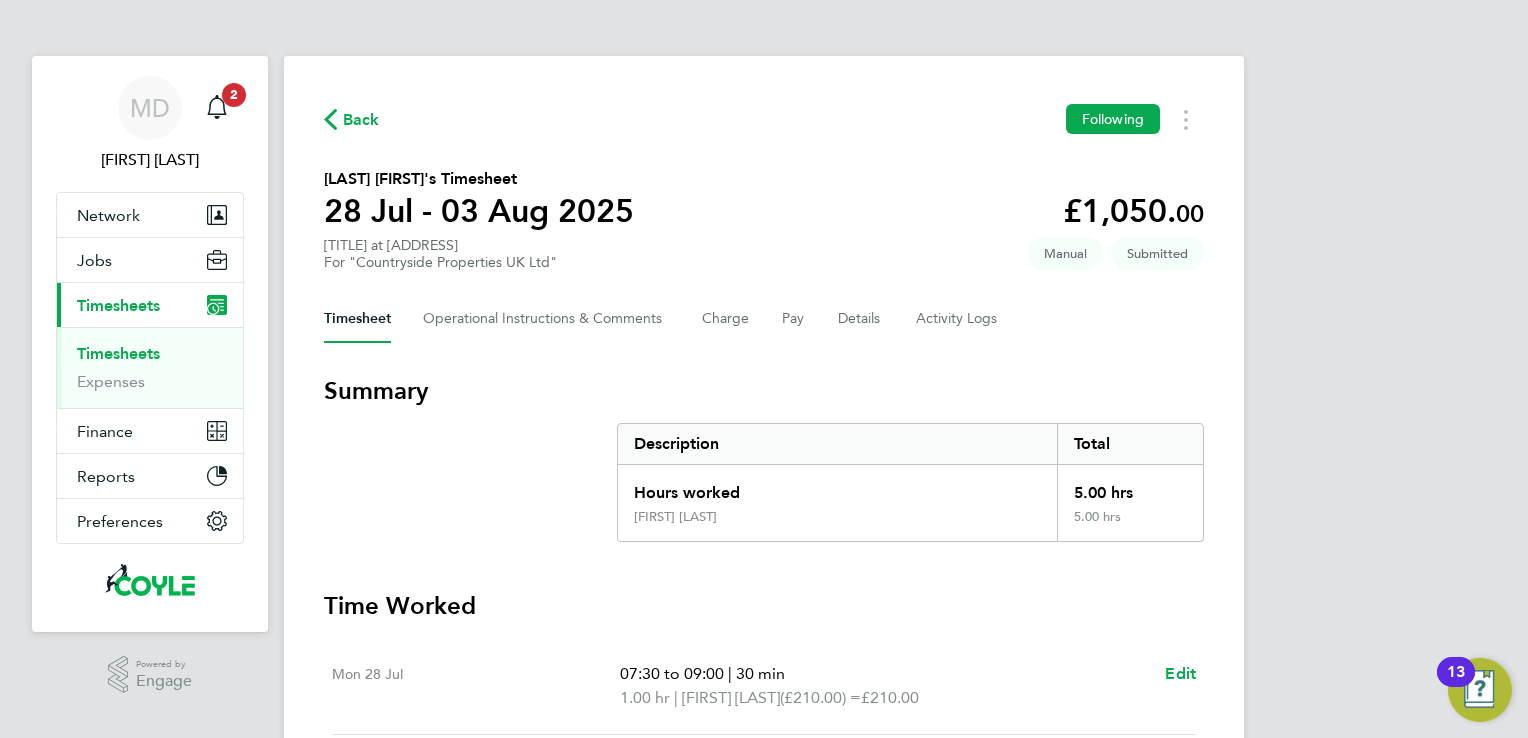 click 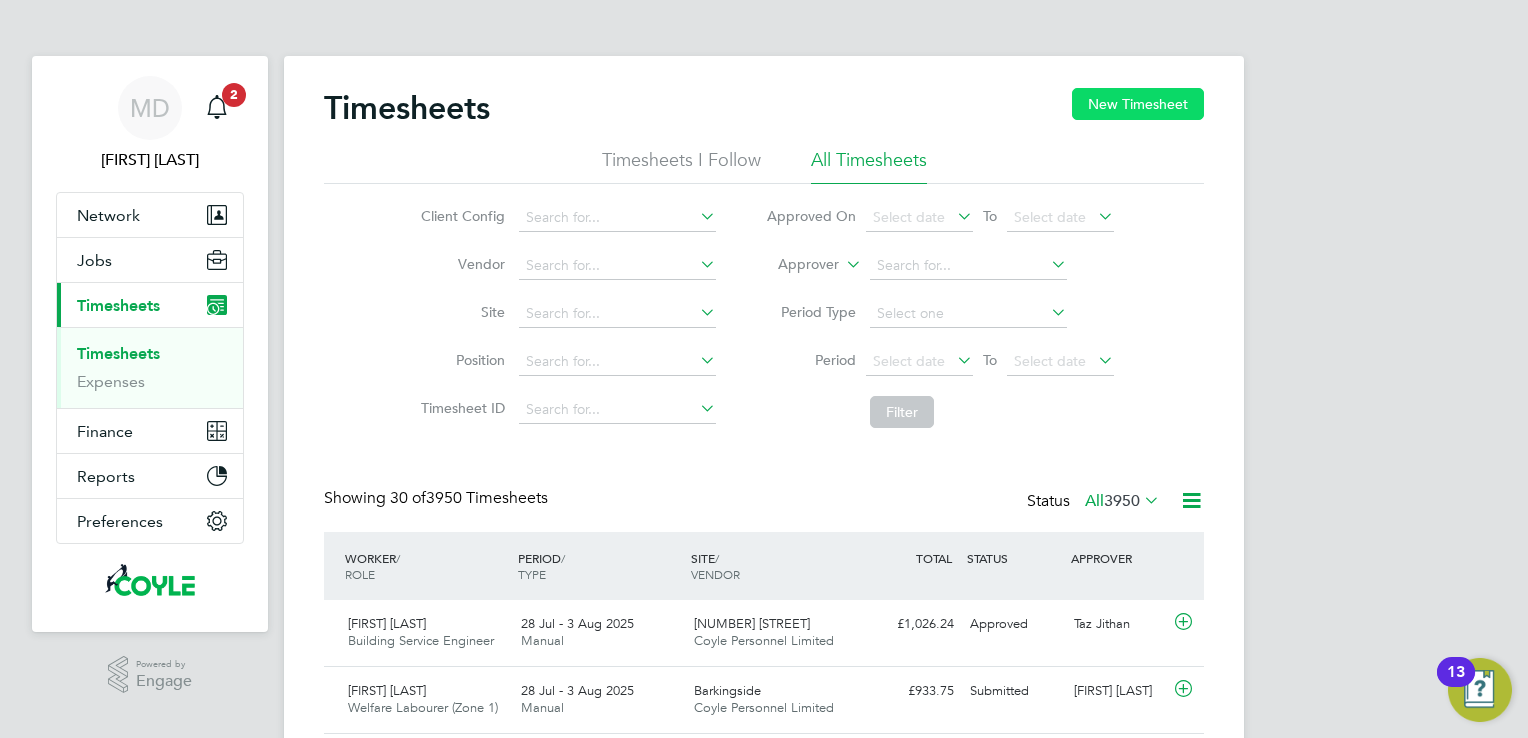 click on "New Timesheet" 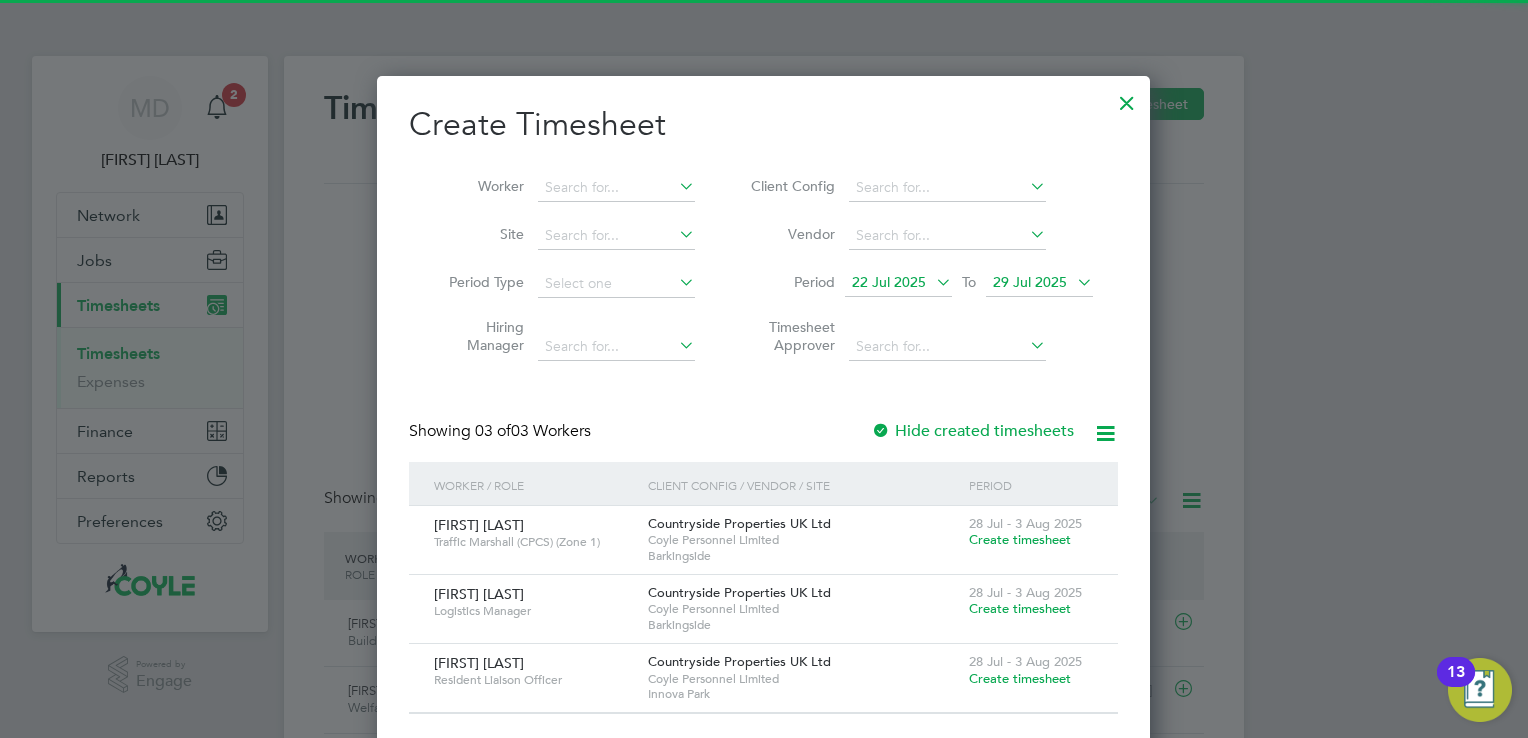 click on "29 Jul 2025" at bounding box center [1039, 283] 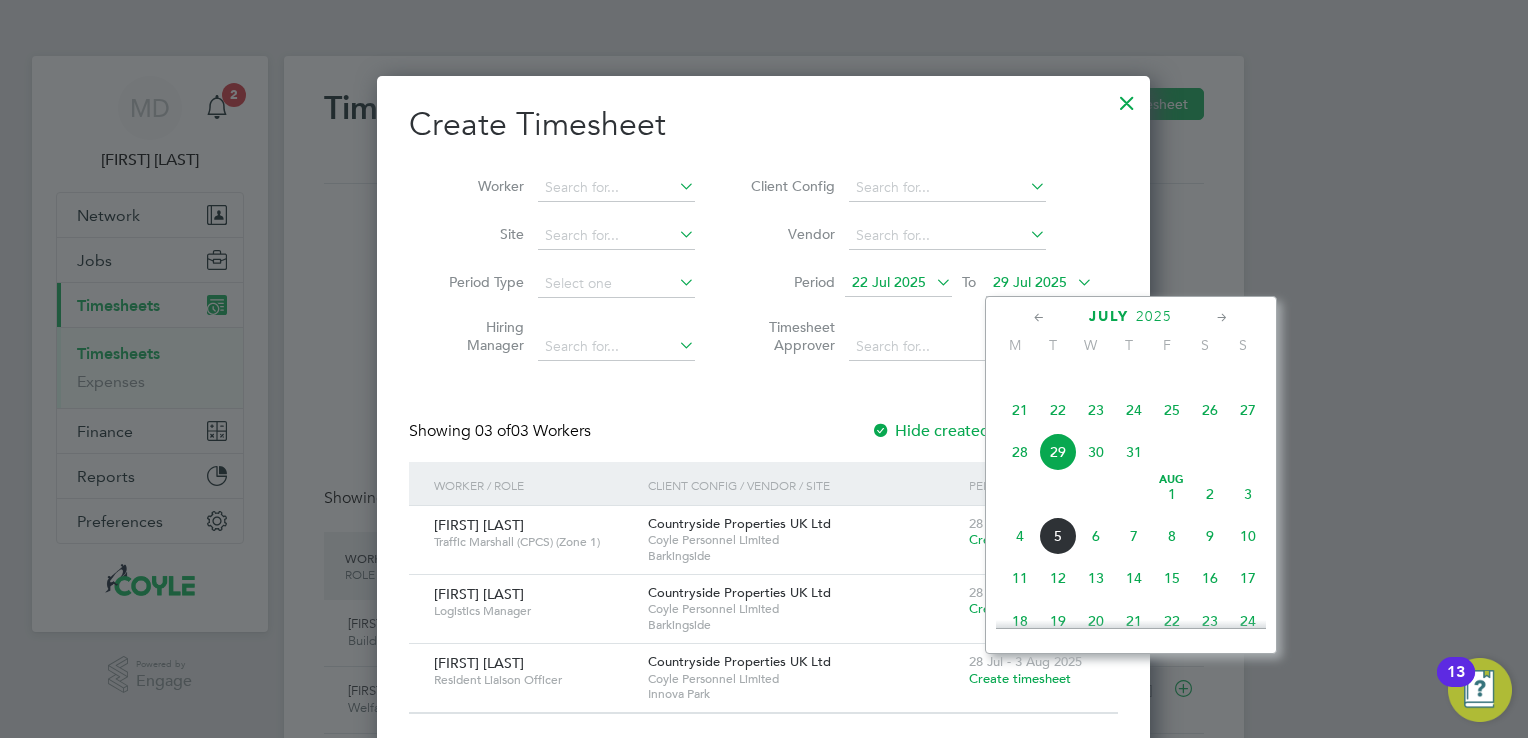 click on "3" 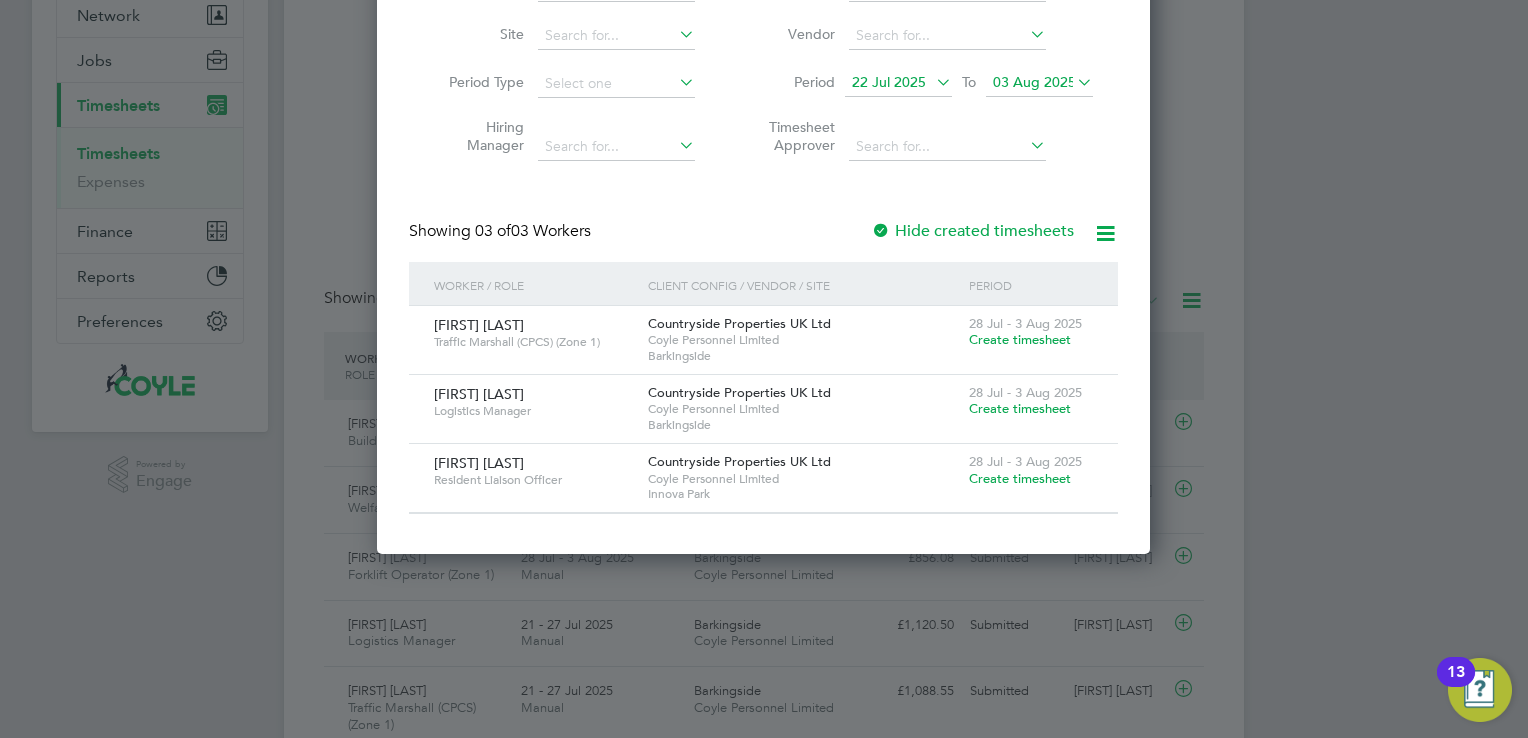 click on "Create timesheet" at bounding box center [1020, 478] 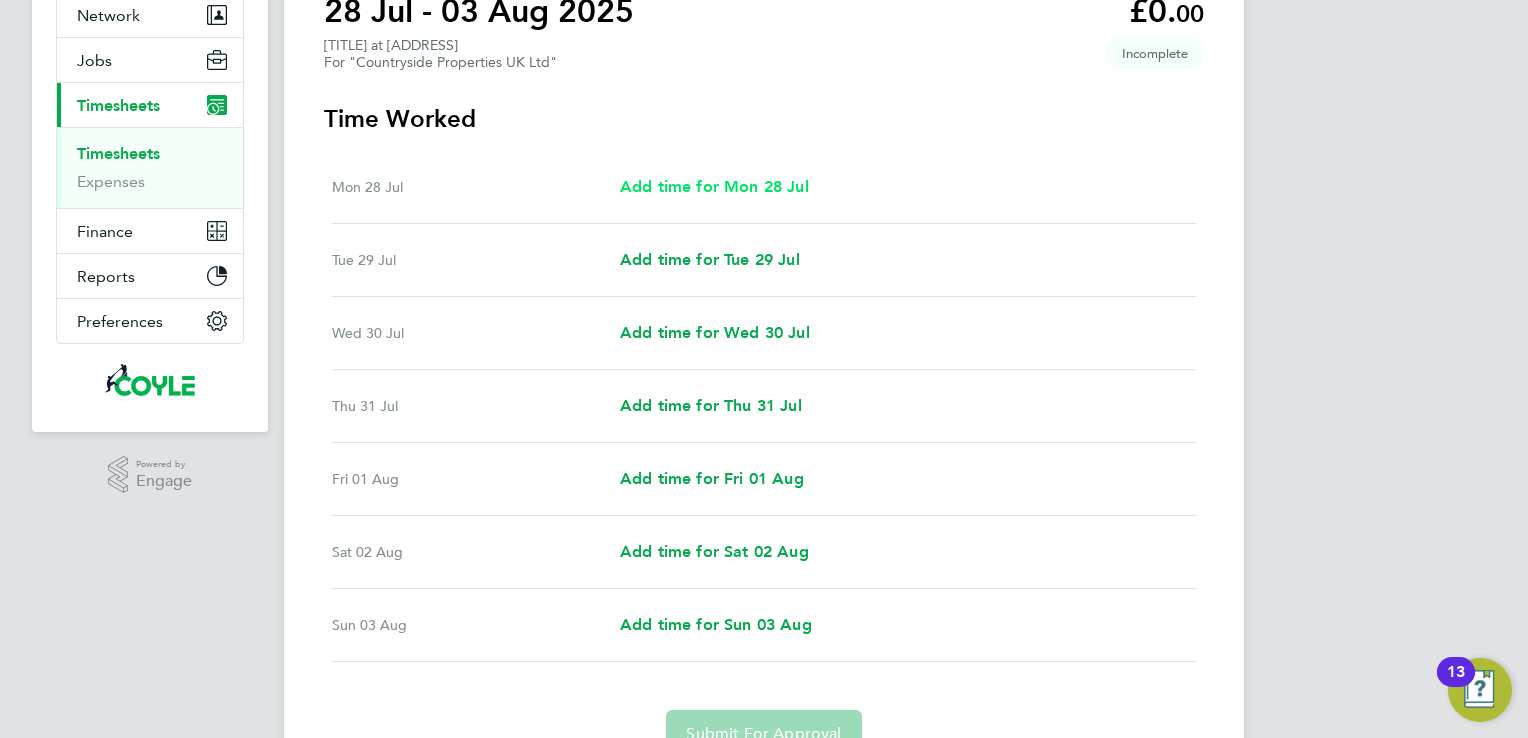 click on "Add time for Mon 28 Jul" at bounding box center [714, 186] 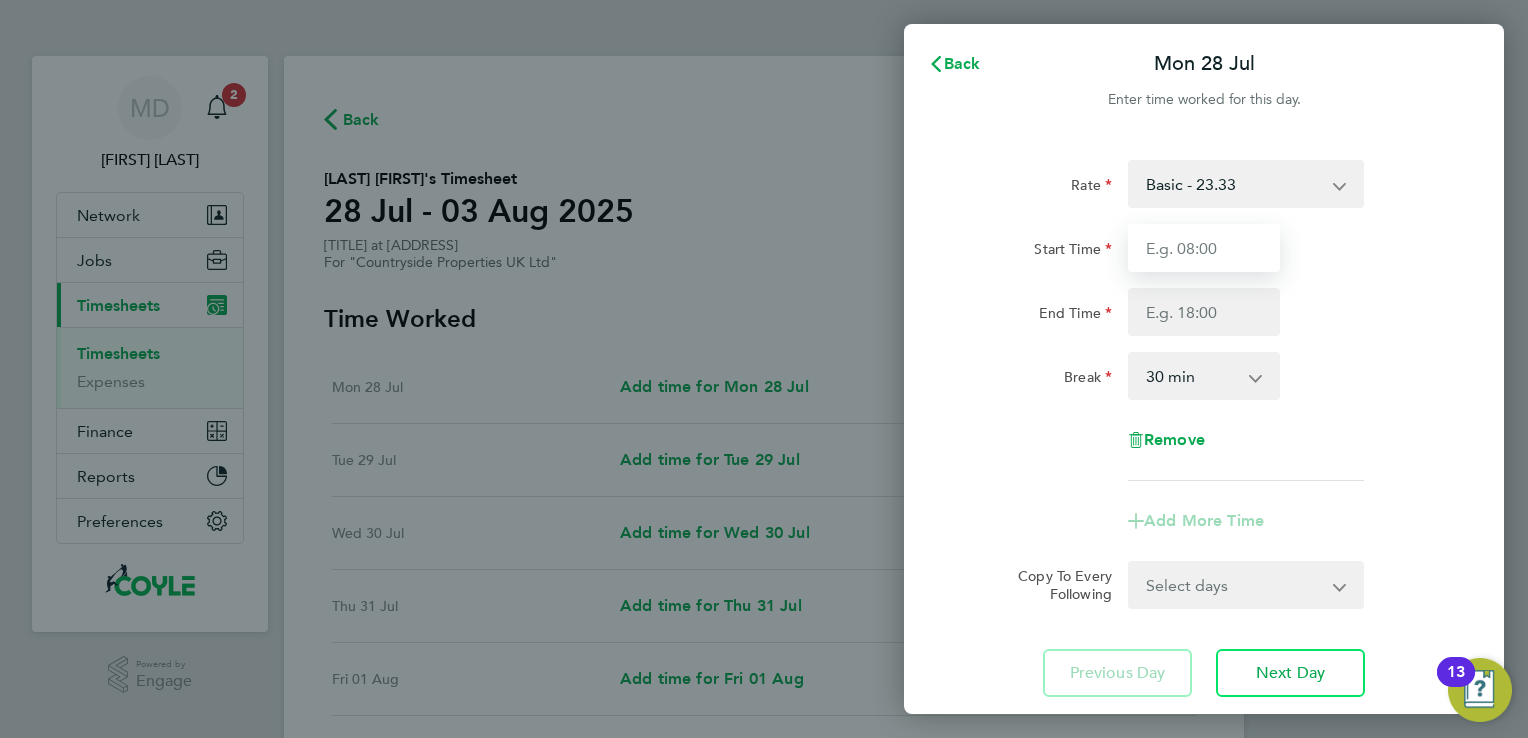 click on "Start Time" at bounding box center (1204, 248) 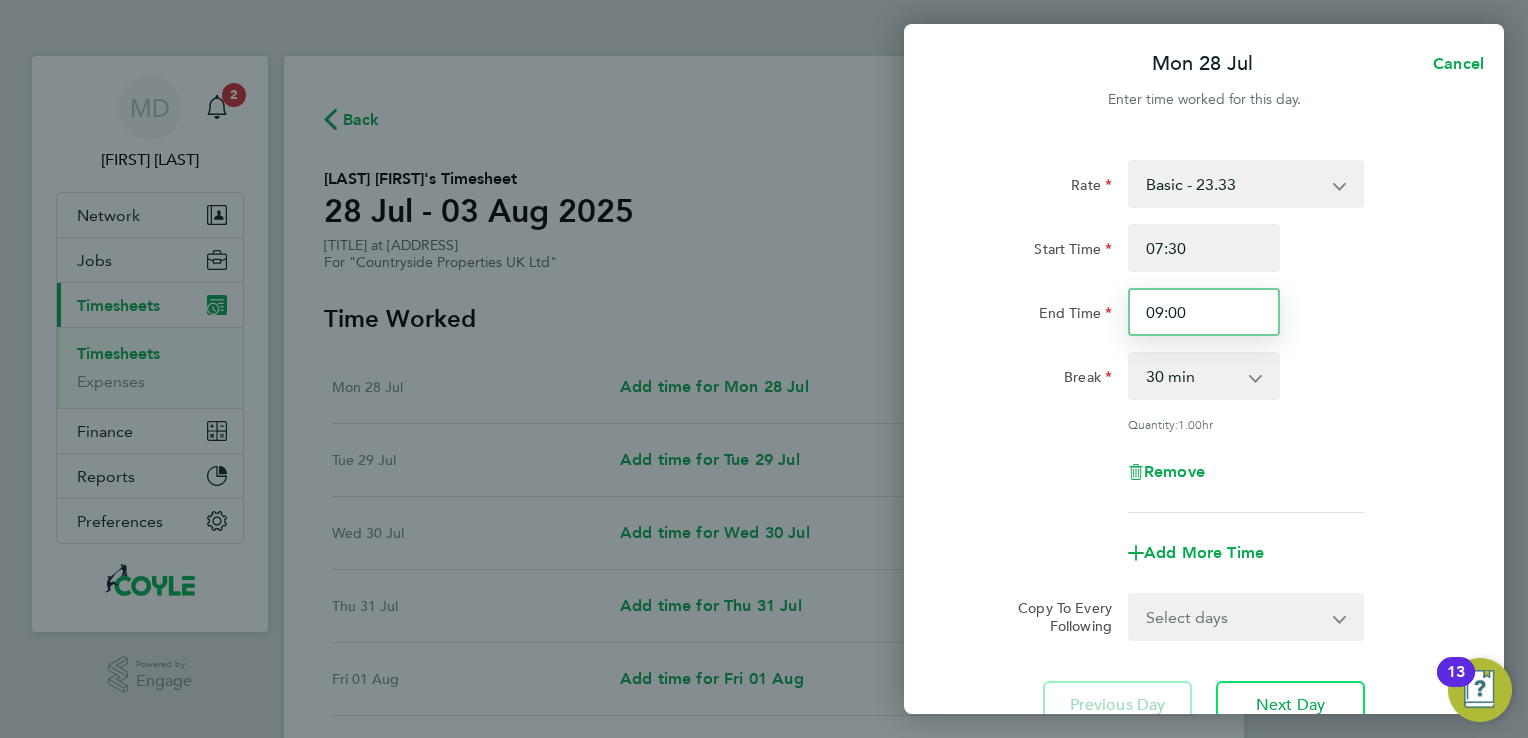 click on "09:00" at bounding box center [1204, 312] 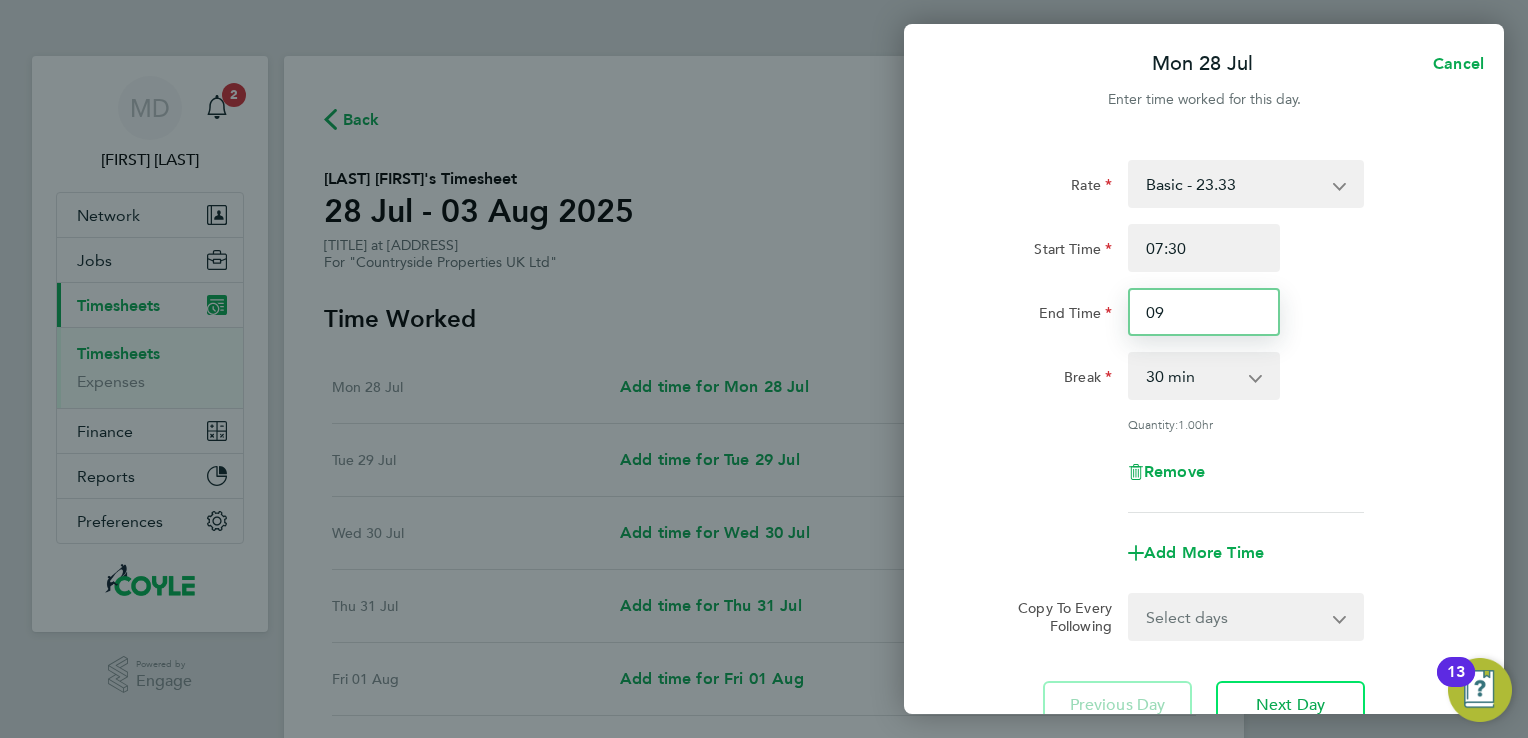 type on "0" 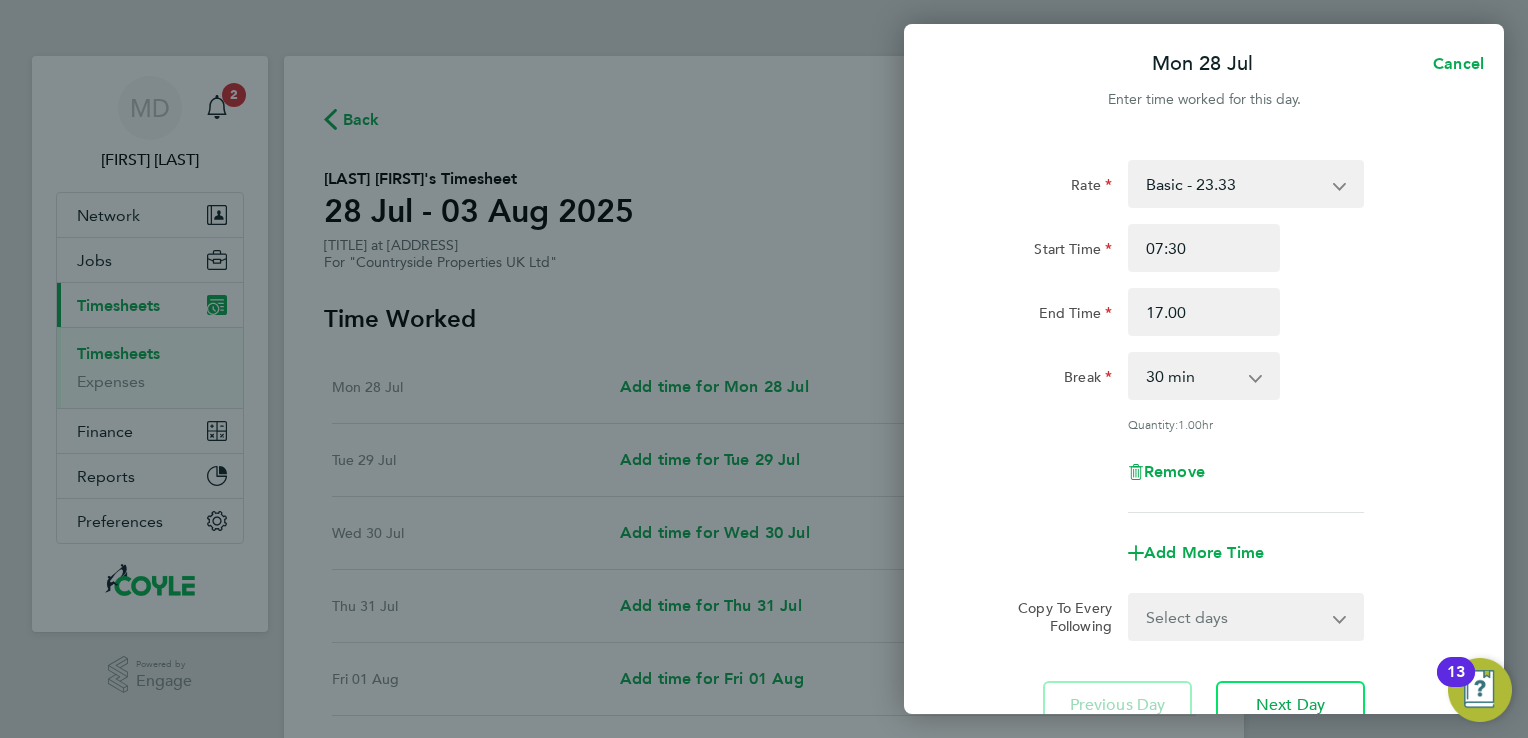 type on "17:00" 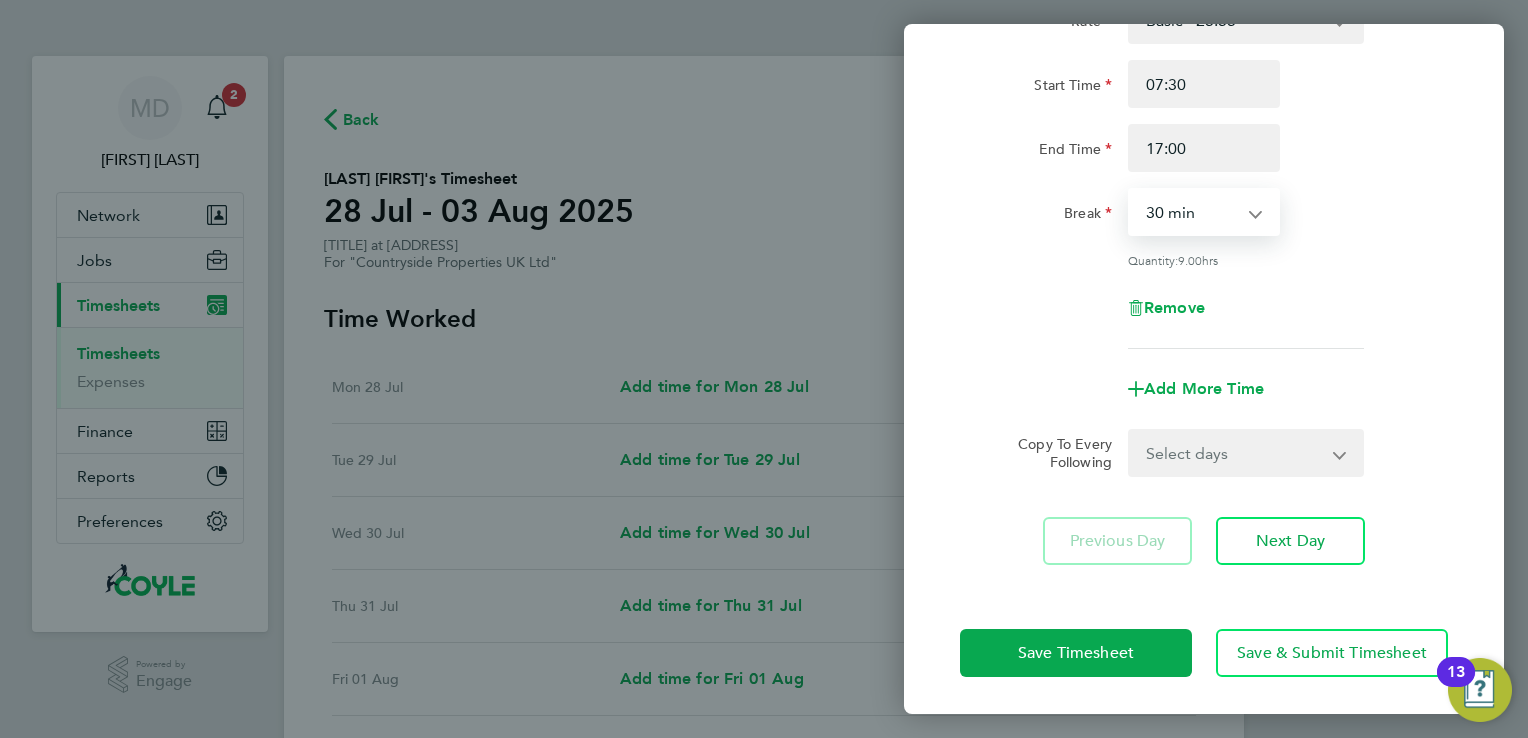 click on "Rate Basic - 23.33
Start Time 07:30 End Time 17:00 Break 0 min 15 min 30 min 45 min 60 min 75 min 90 min
Quantity: 9.00 hrs
Remove
Add More Time Copy To Every Following Select days Day Weekday (Mon-Fri) Weekend (Sat-Sun) Tuesday Wednesday Thursday Friday Saturday Sunday
Previous Day Next Day" 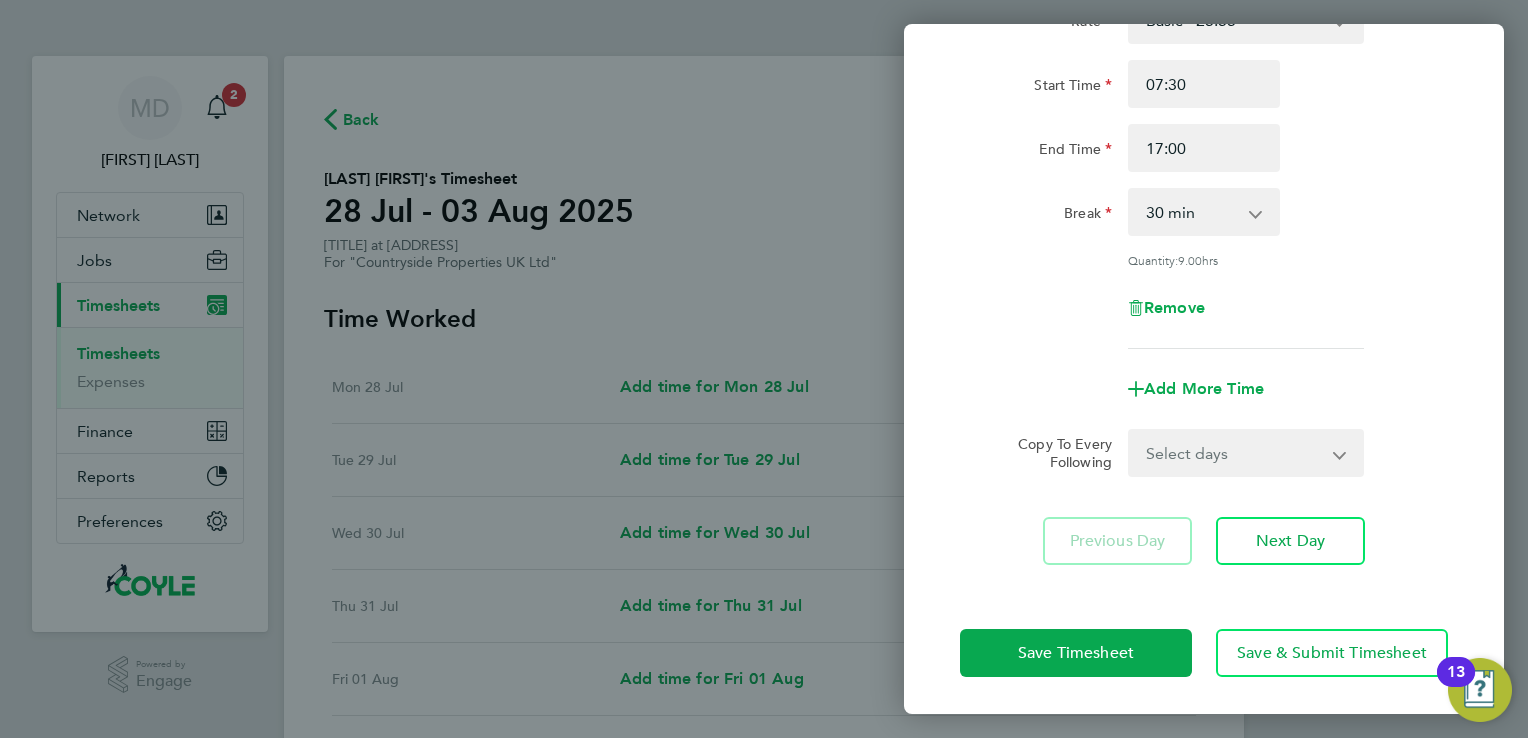 click on "Select days   Day   Weekday (Mon-Fri)   Weekend (Sat-Sun)   Tuesday   Wednesday   Thursday   Friday   Saturday   Sunday" at bounding box center (1235, 453) 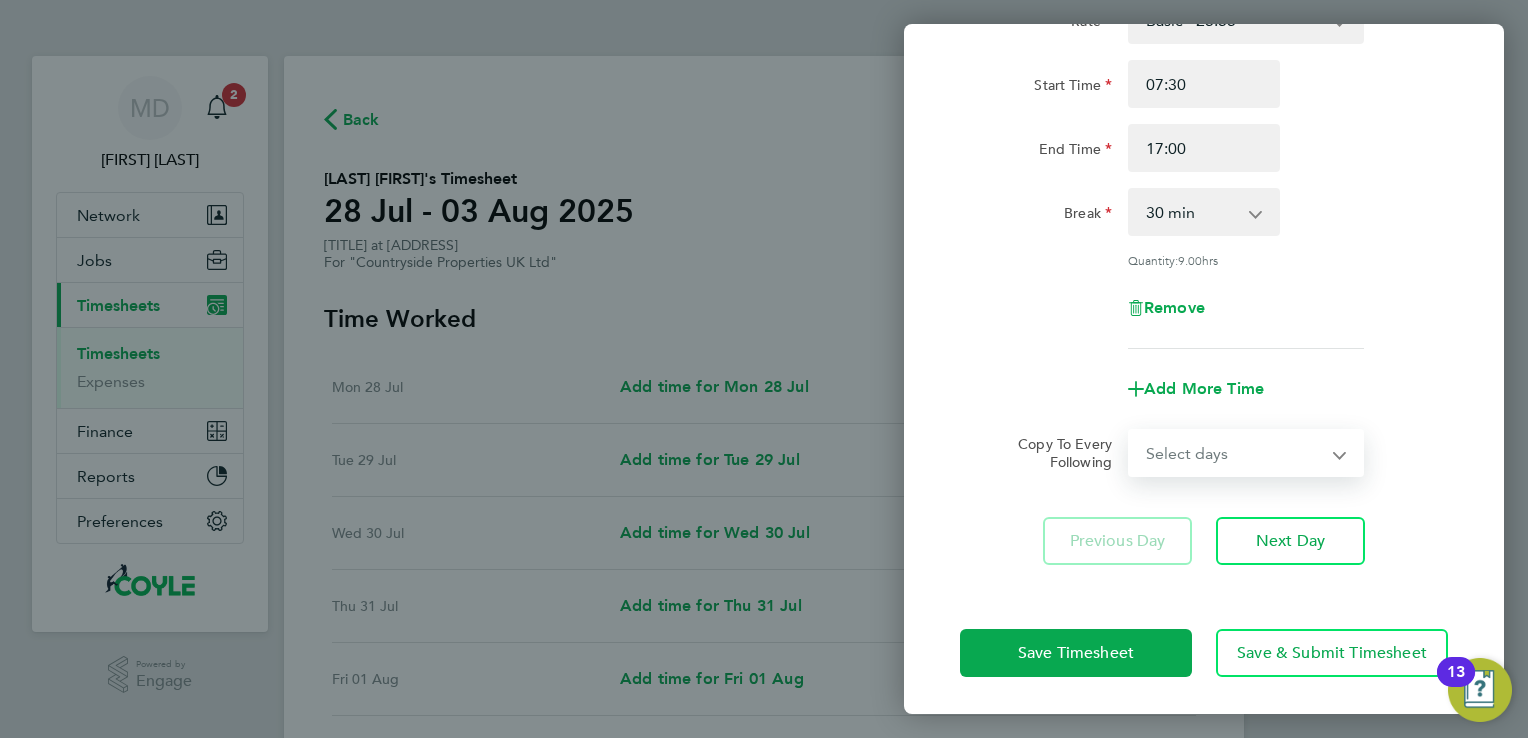 select on "WEEKDAY" 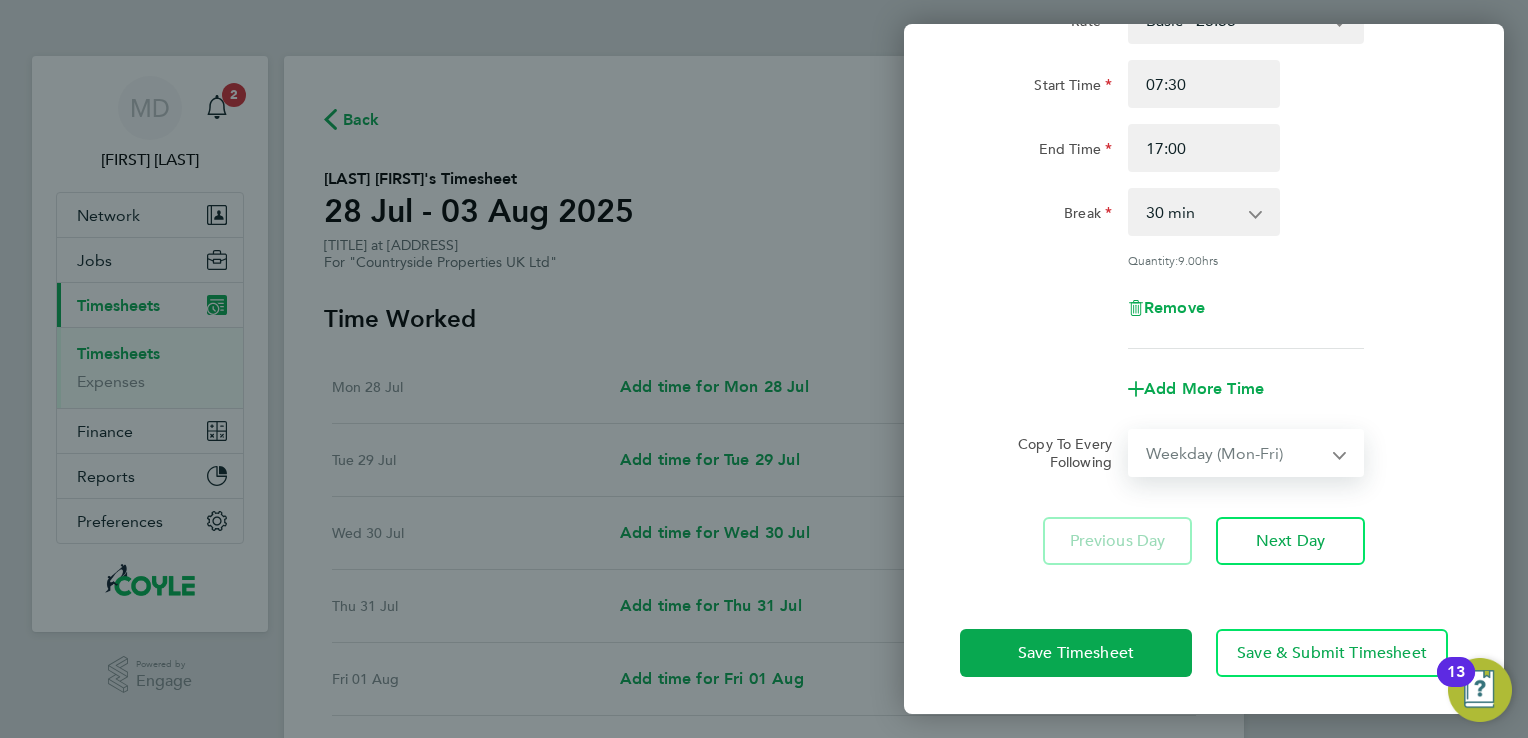 click on "Select days   Day   Weekday (Mon-Fri)   Weekend (Sat-Sun)   Tuesday   Wednesday   Thursday   Friday   Saturday   Sunday" at bounding box center [1235, 453] 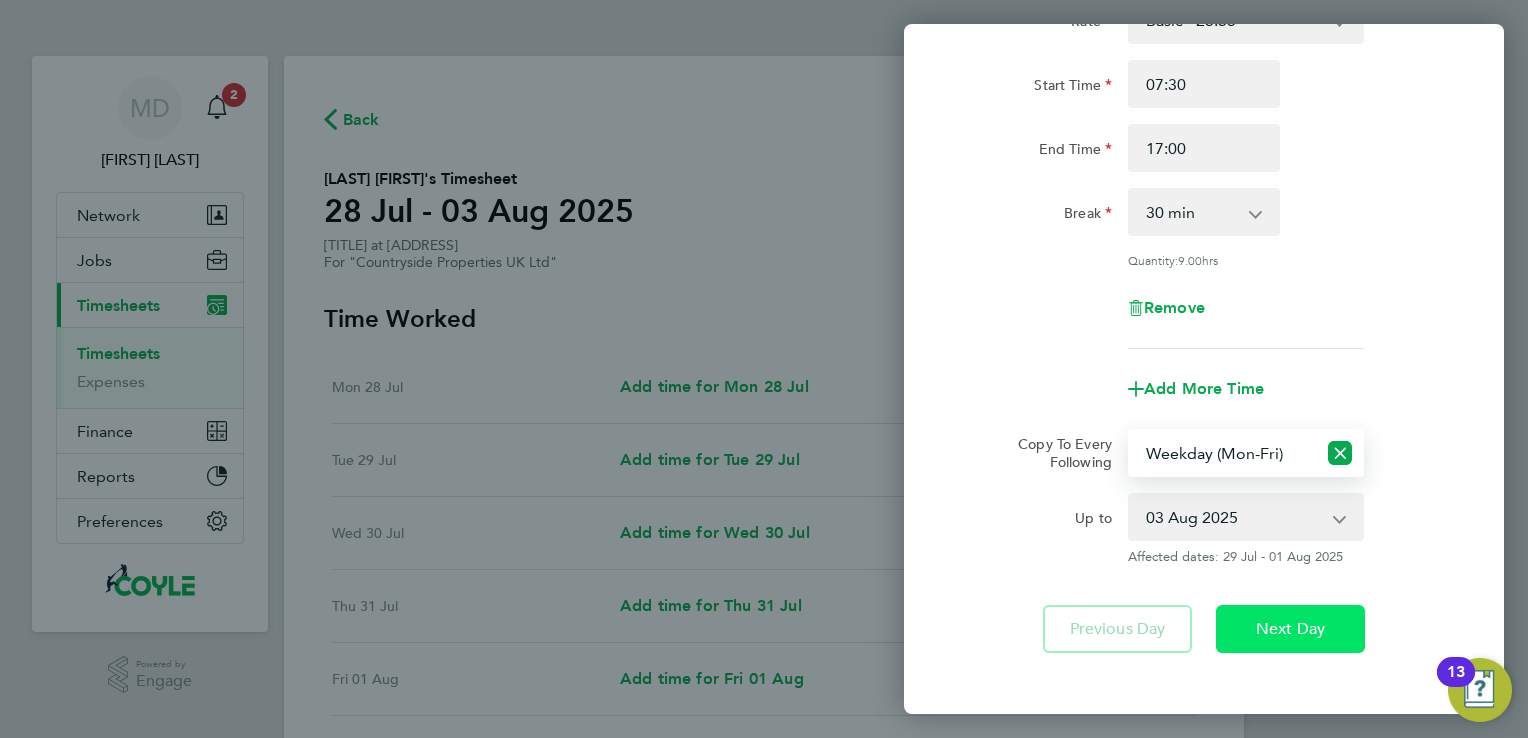 click on "Next Day" 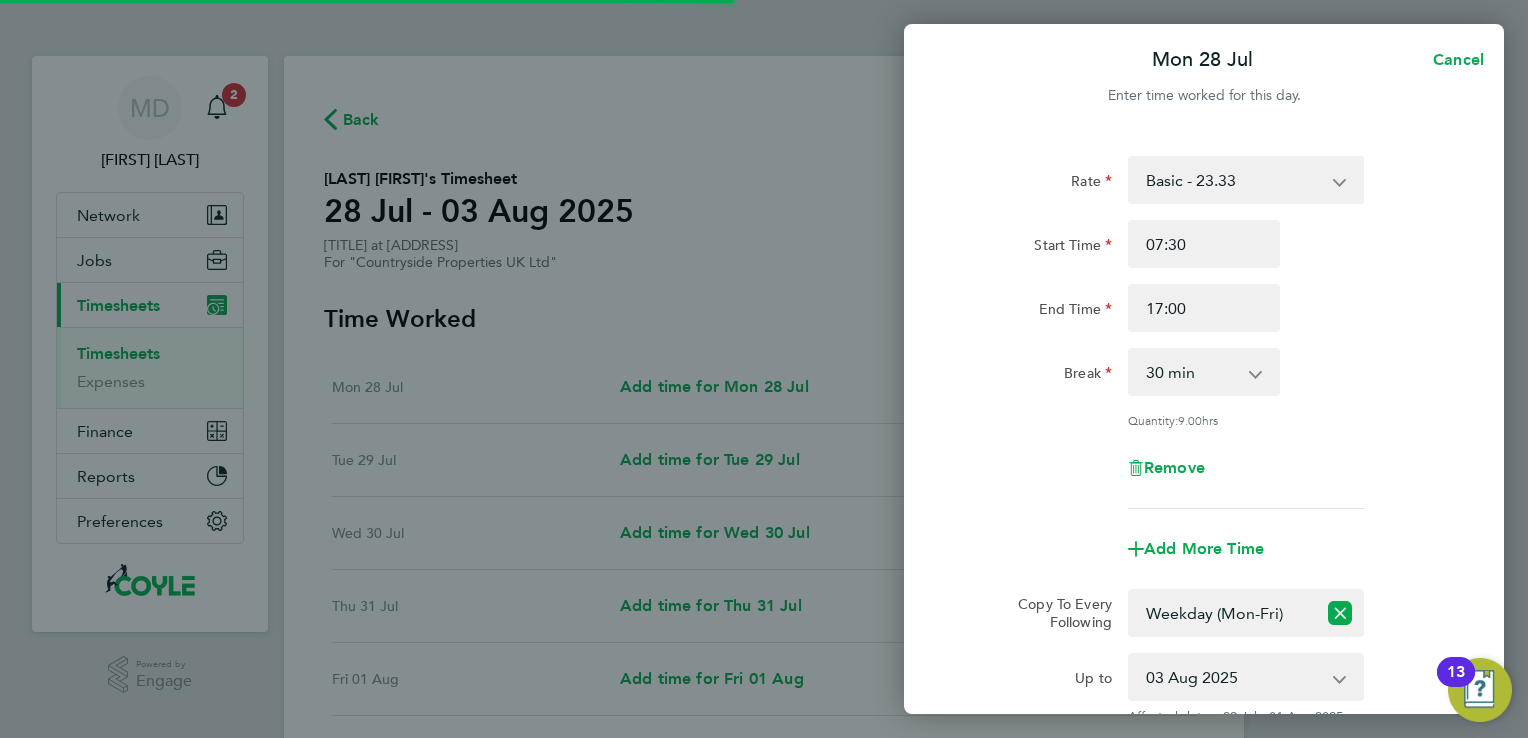 select on "30" 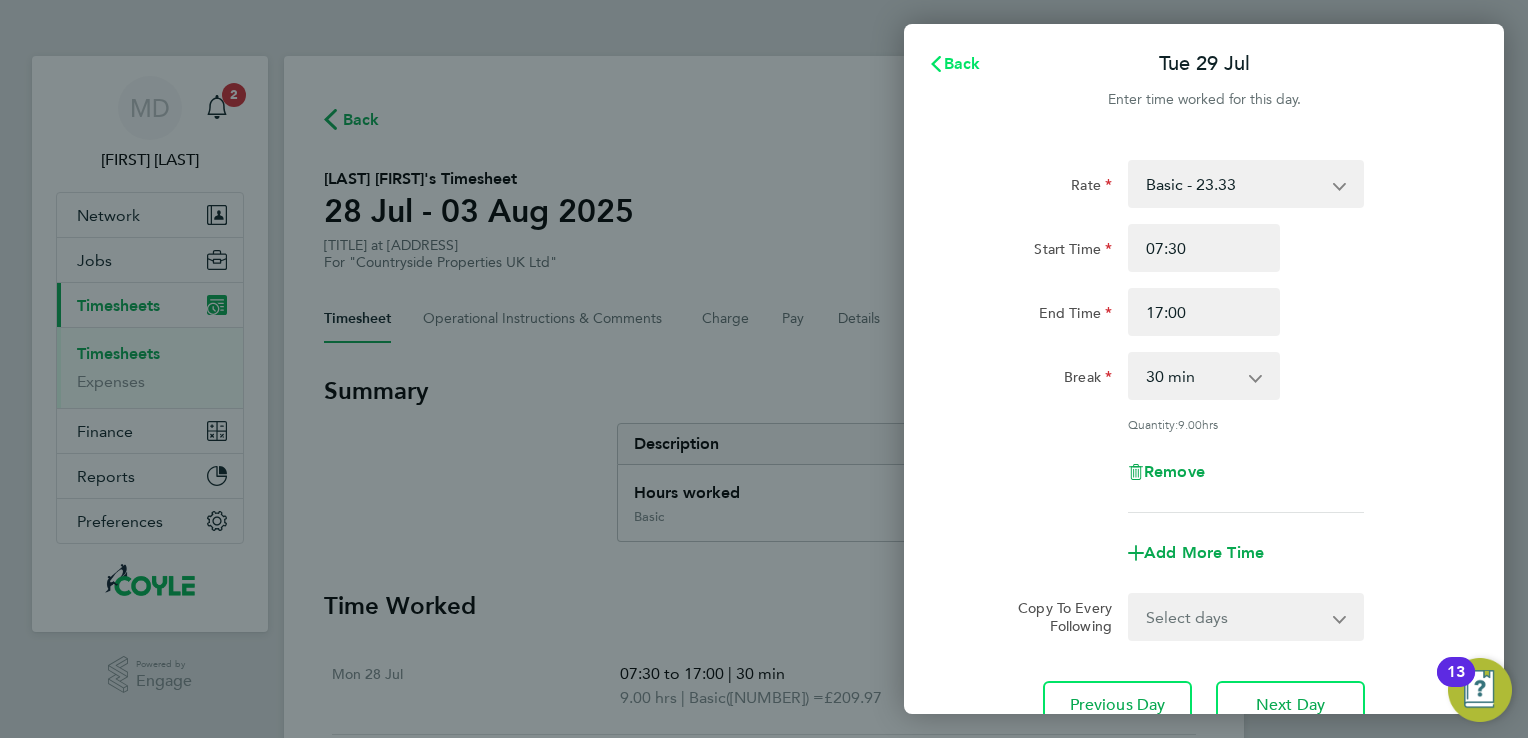 click on "Back" 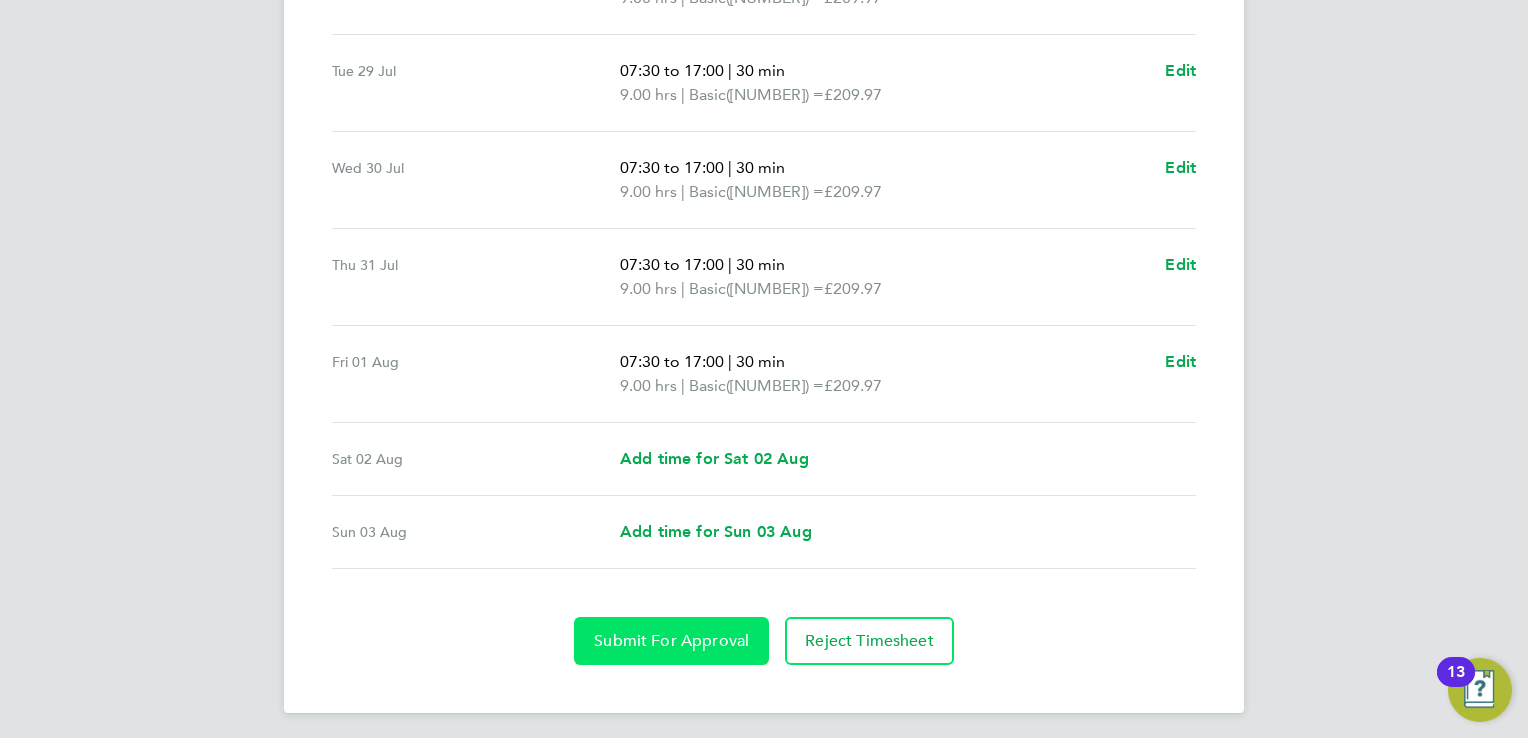 click on "Submit For Approval" 